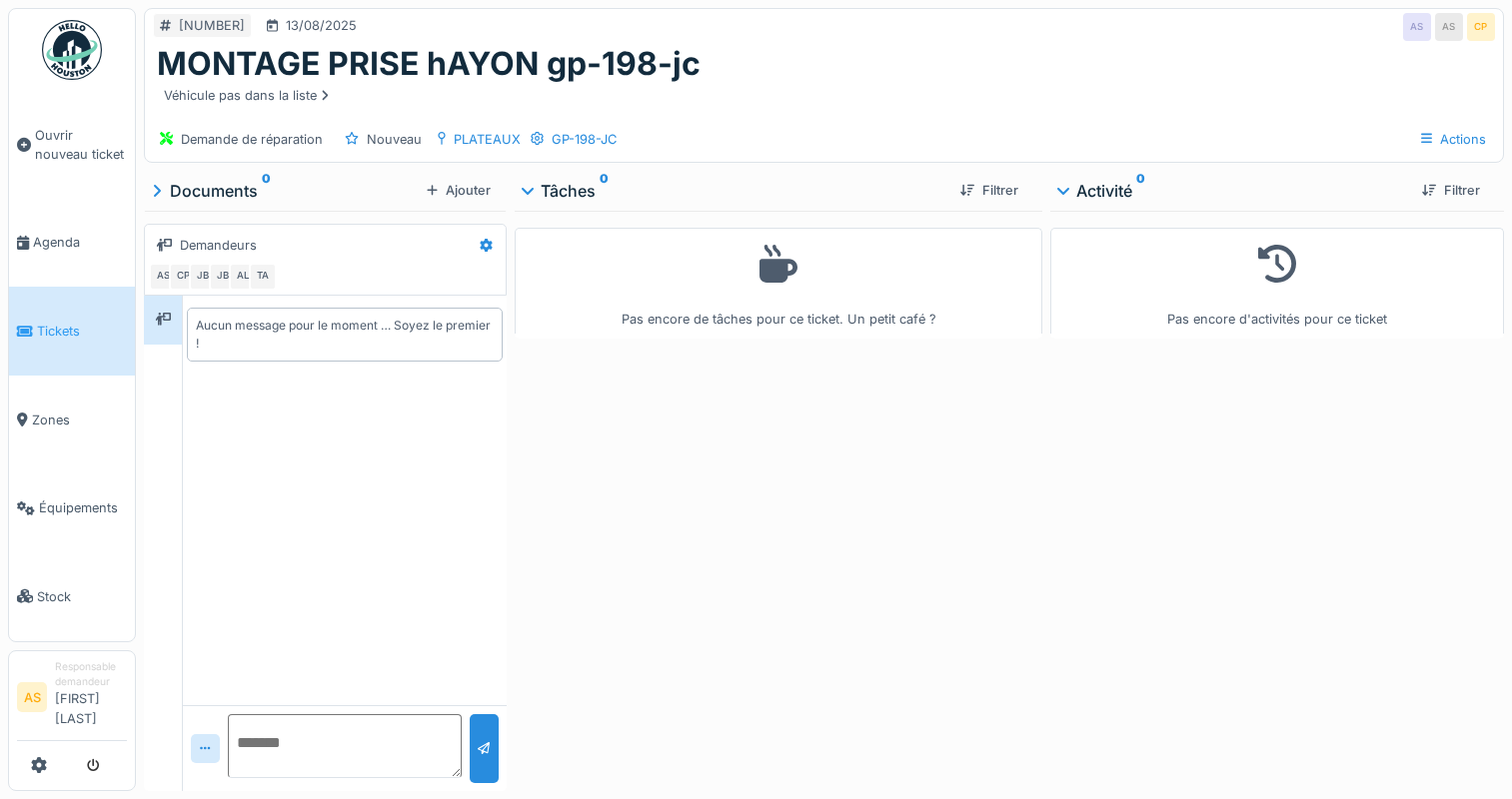 scroll, scrollTop: 0, scrollLeft: 0, axis: both 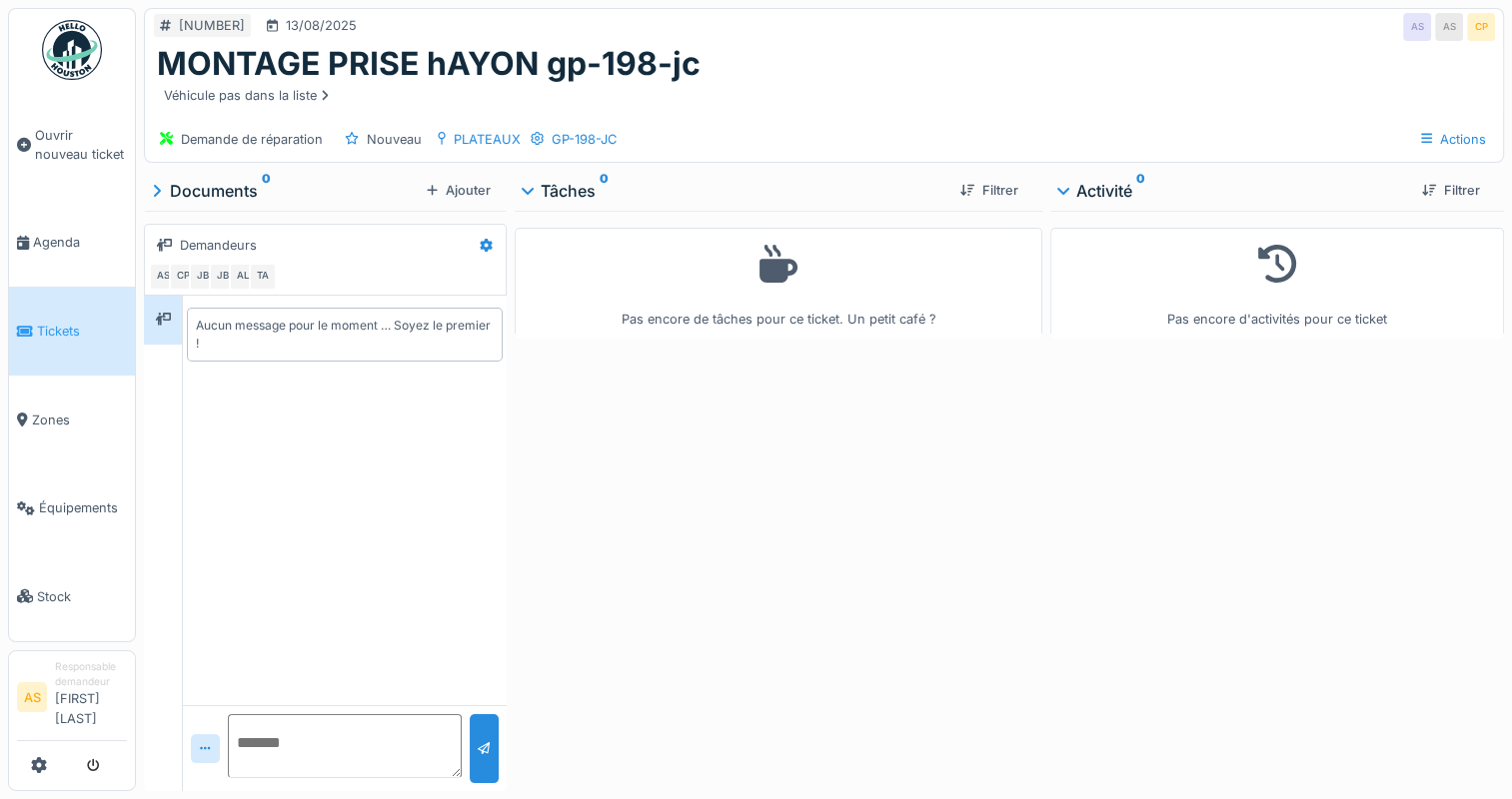 click on "Tickets" at bounding box center [72, 331] 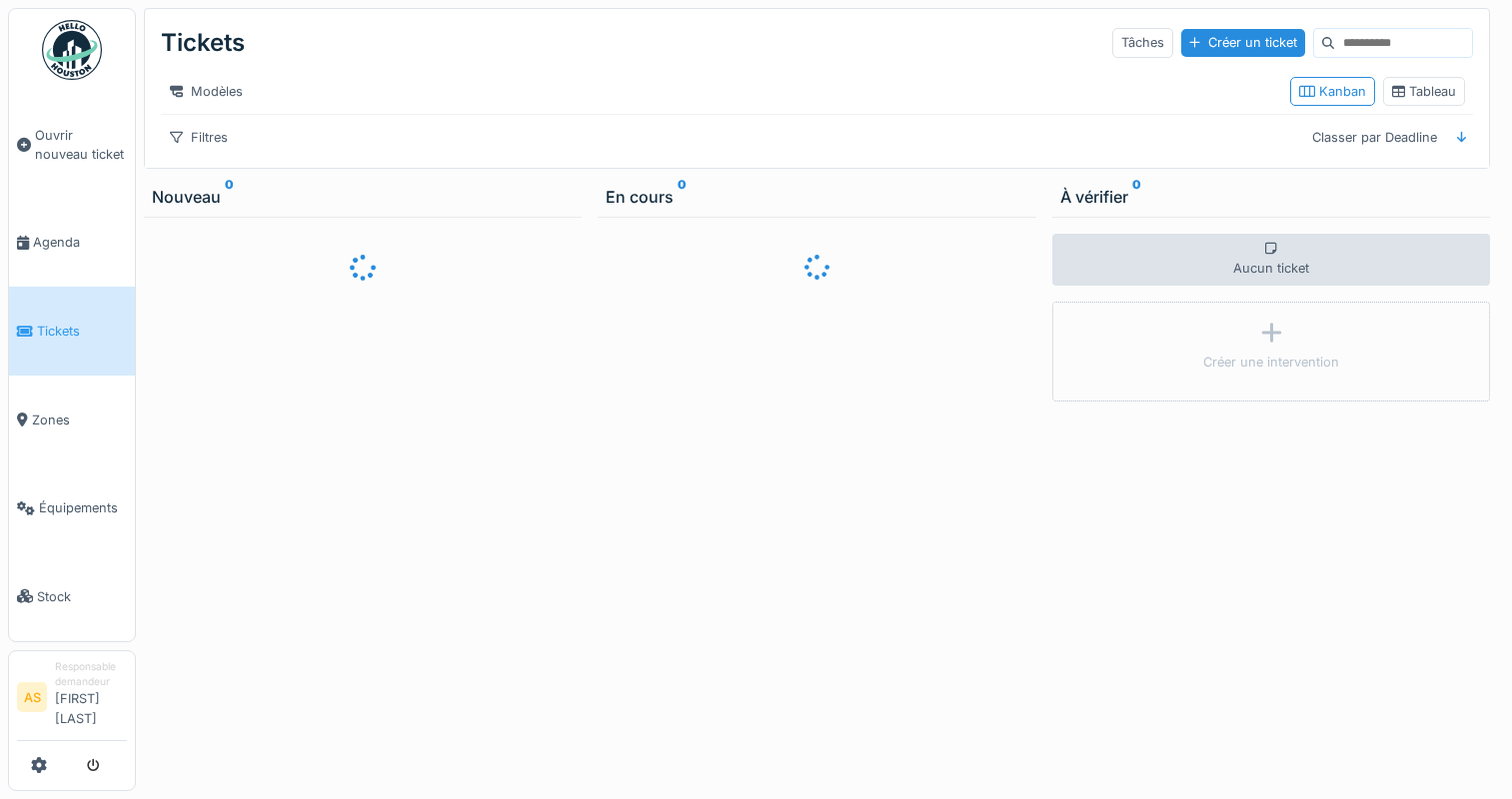 scroll, scrollTop: 0, scrollLeft: 0, axis: both 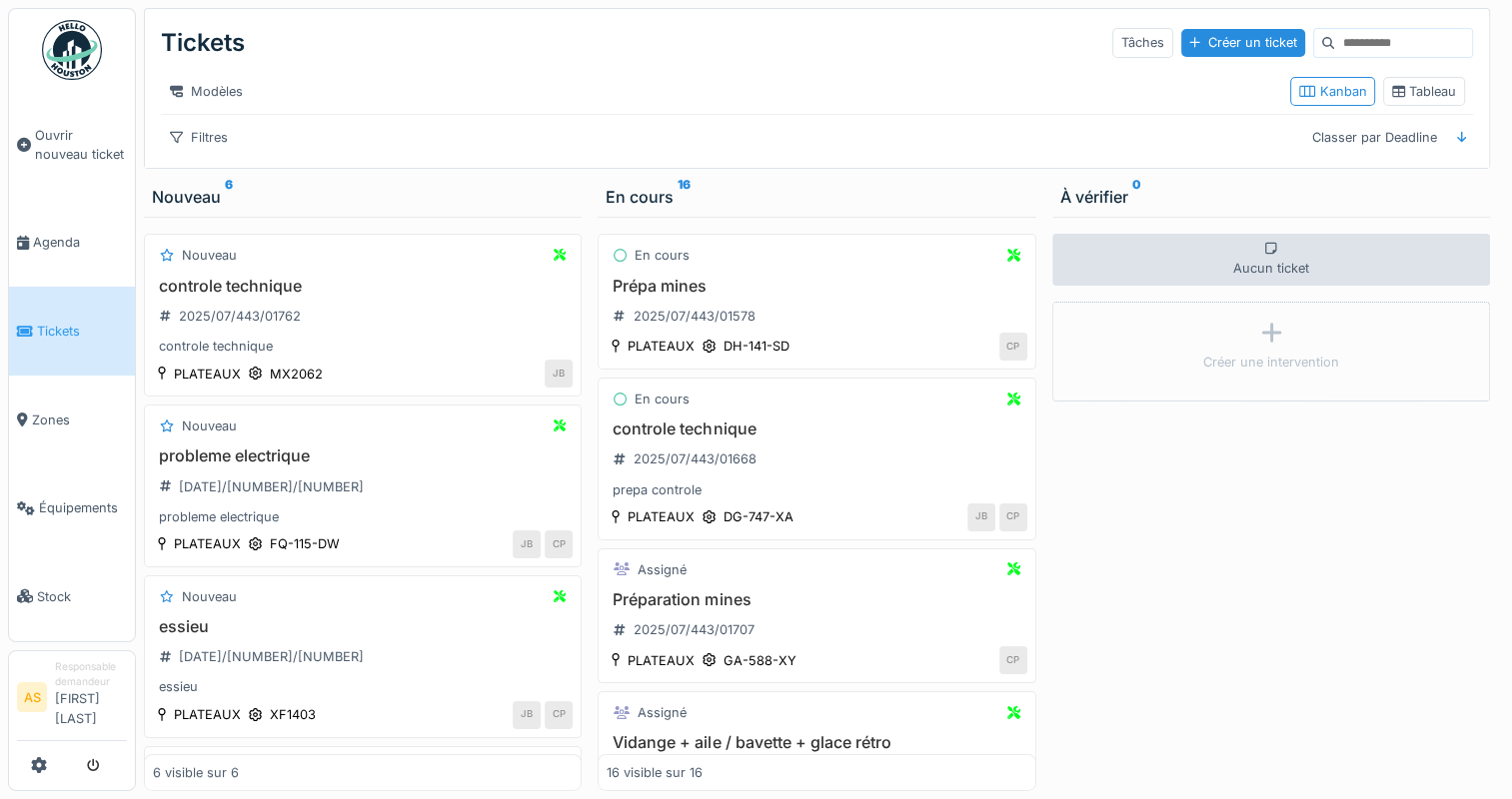 click at bounding box center [1403, 43] 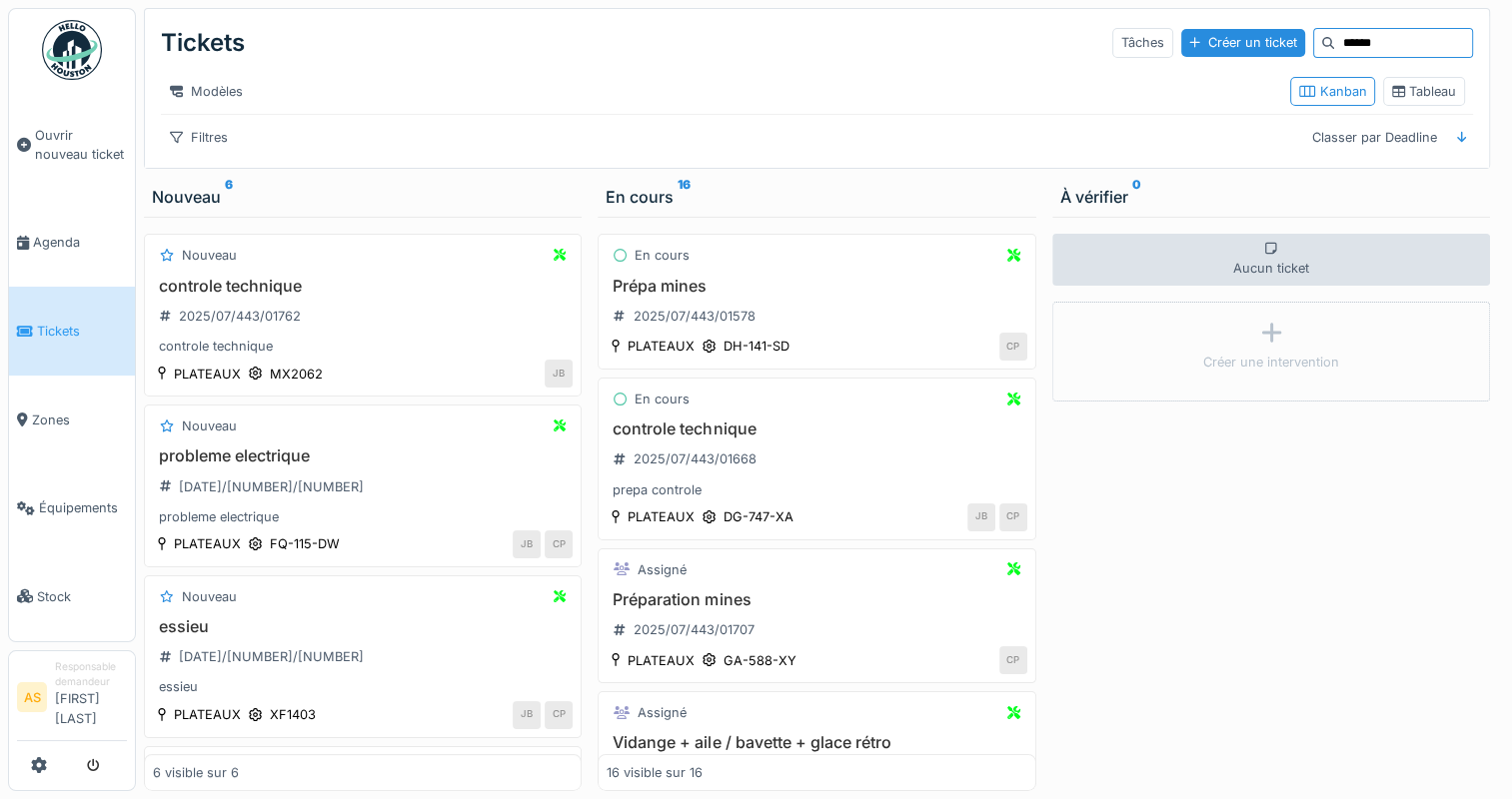 type on "******" 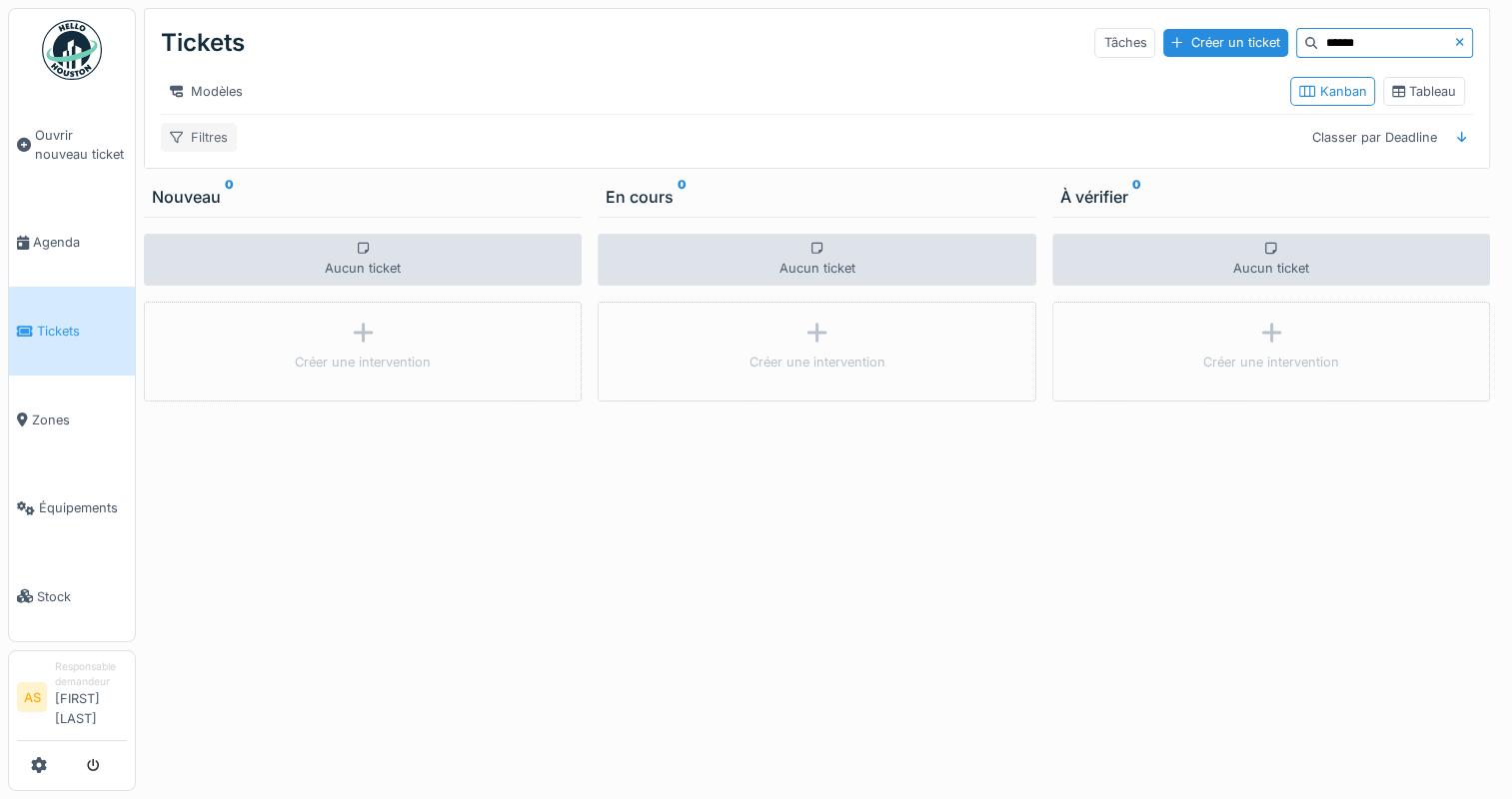 click 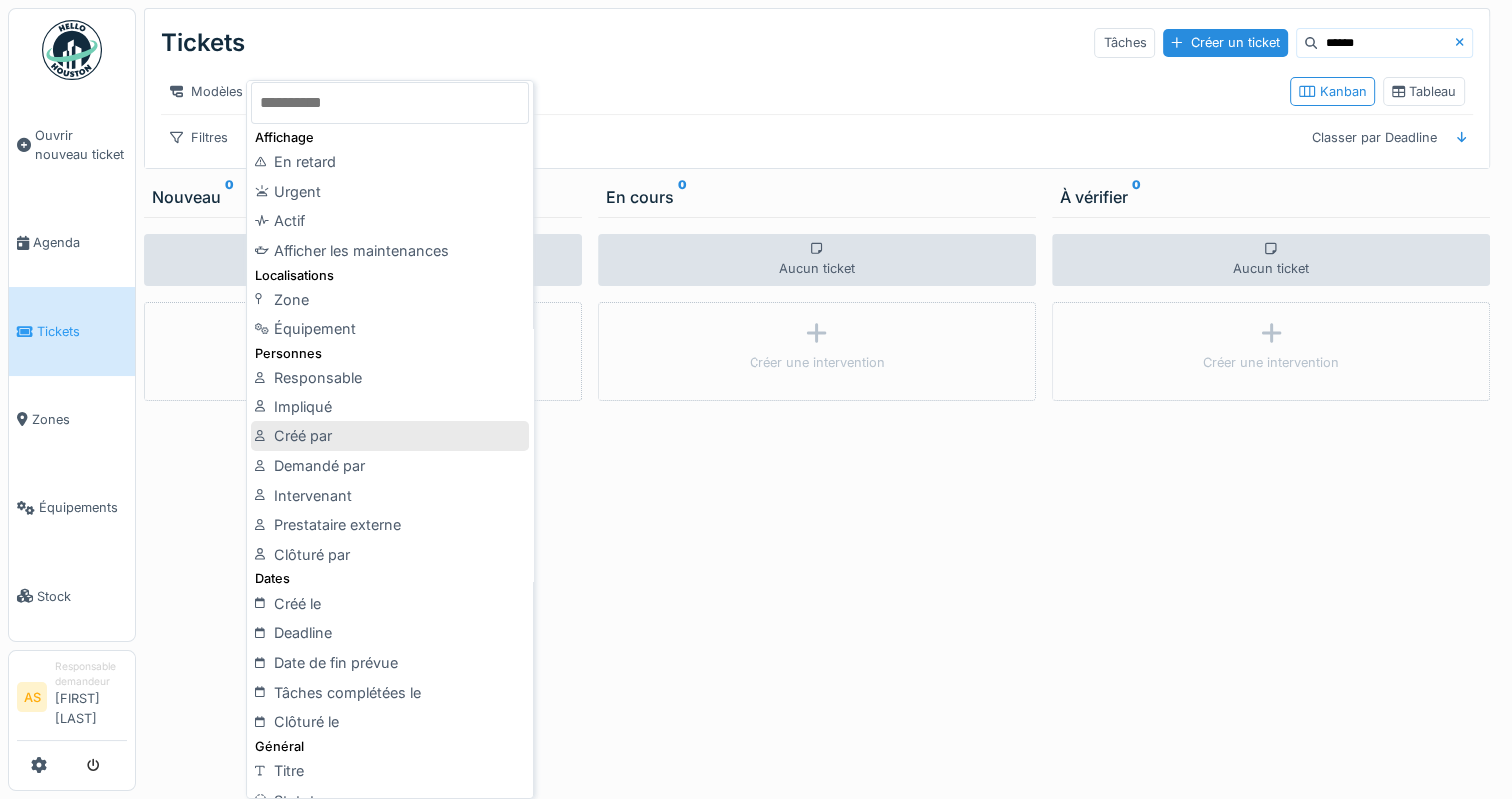 scroll, scrollTop: 0, scrollLeft: 0, axis: both 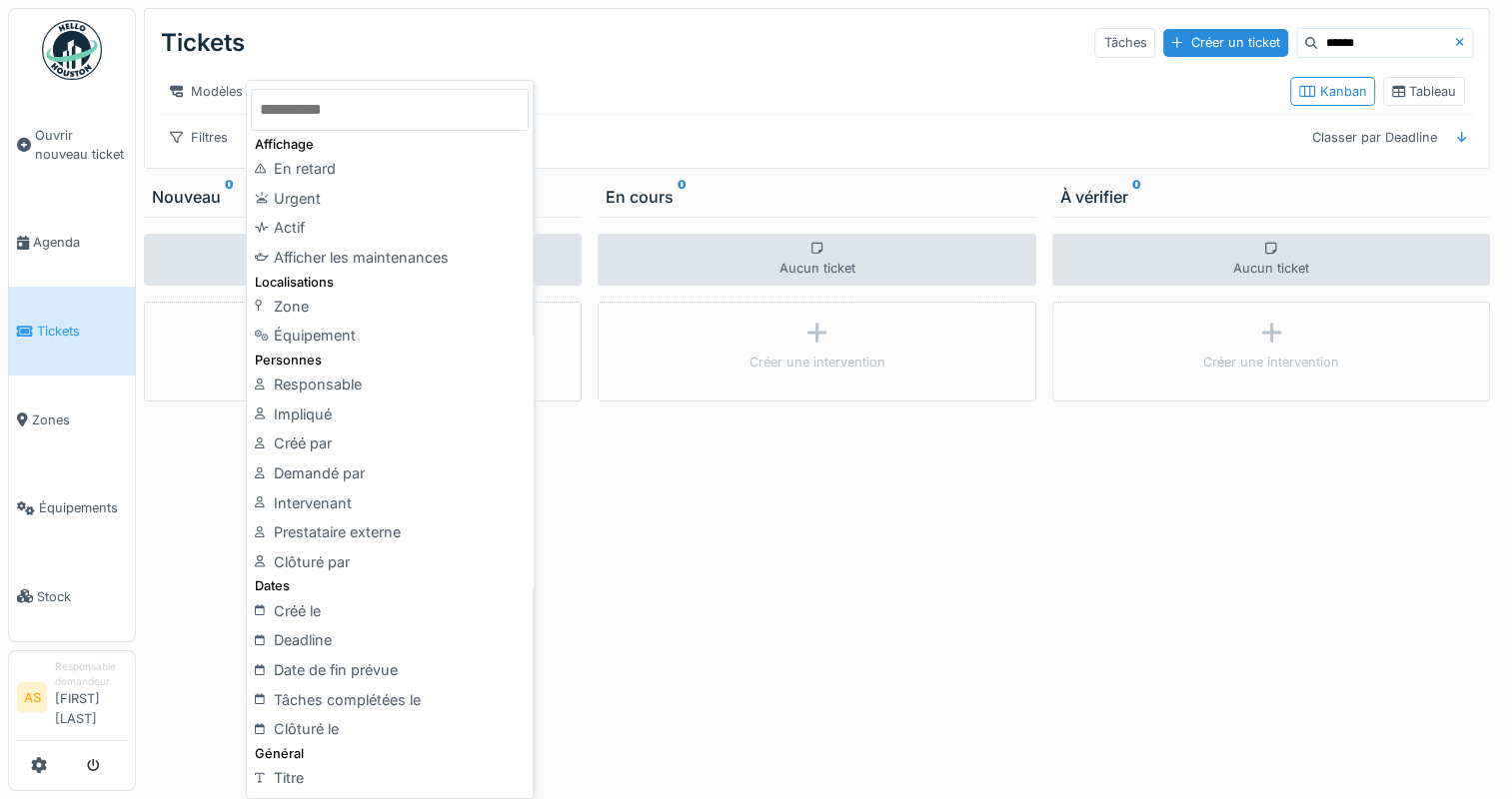 click on "Tickets Tâches Créer un ticket ******" at bounding box center [816, 43] 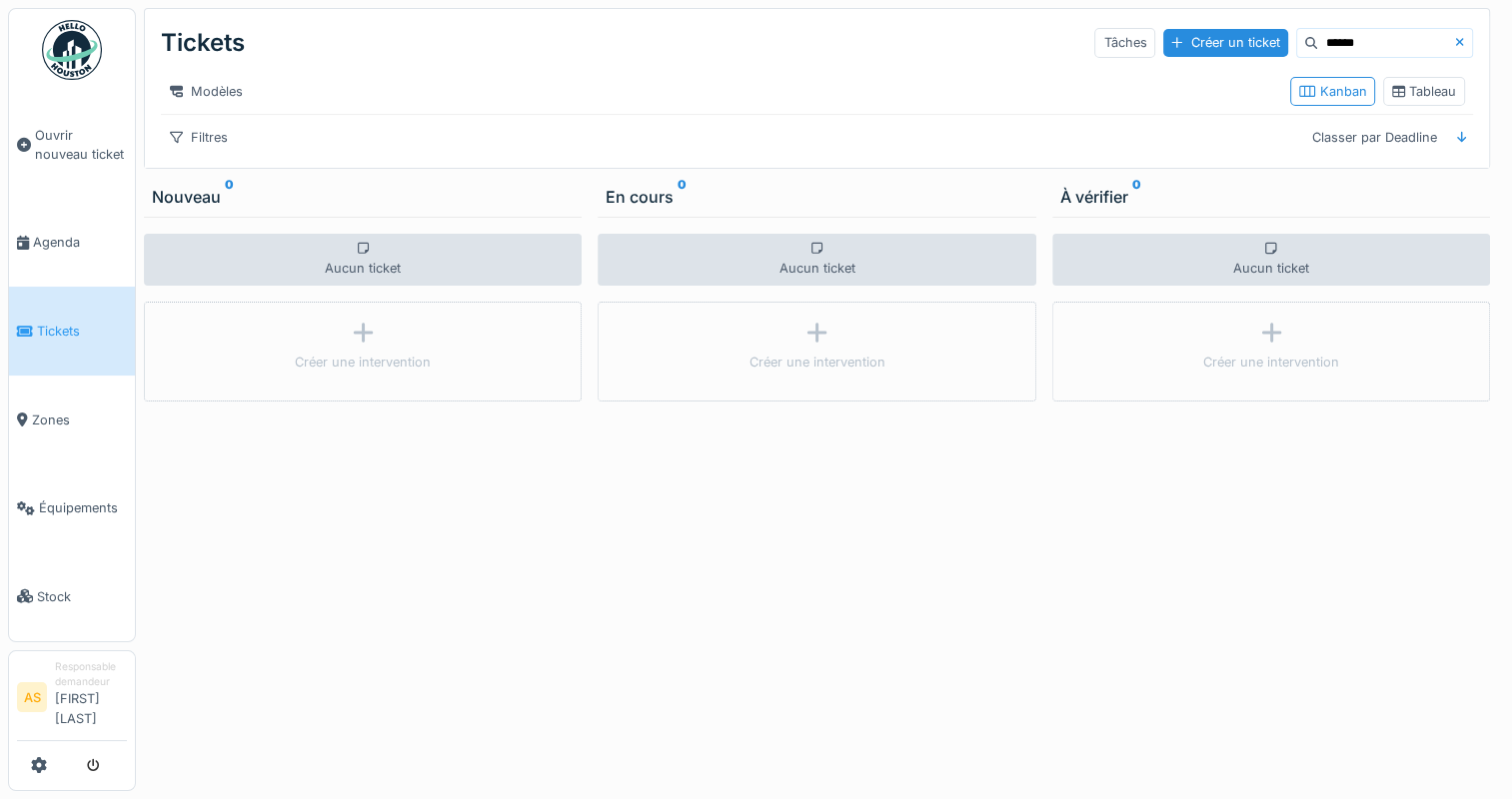 click 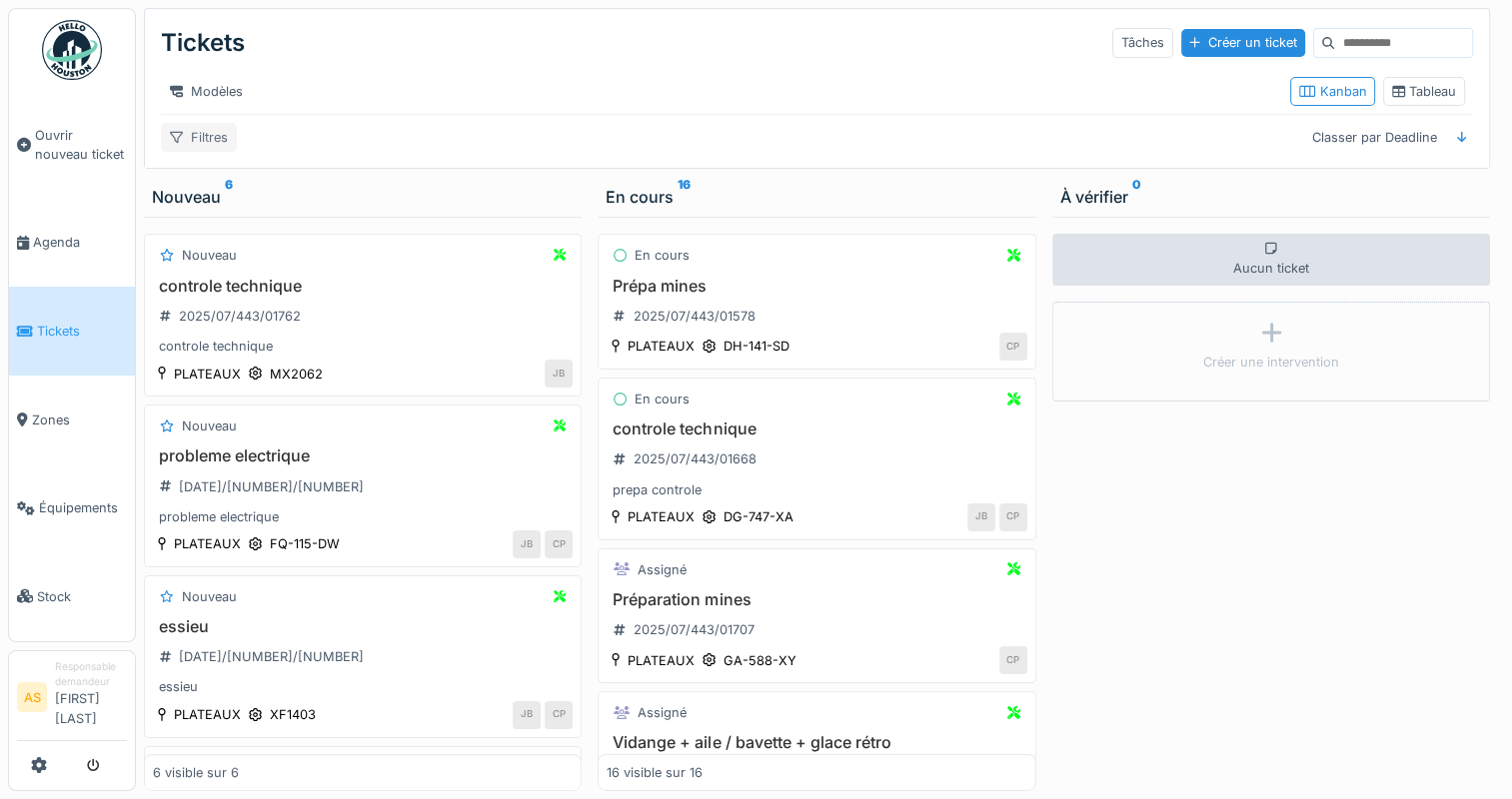 click 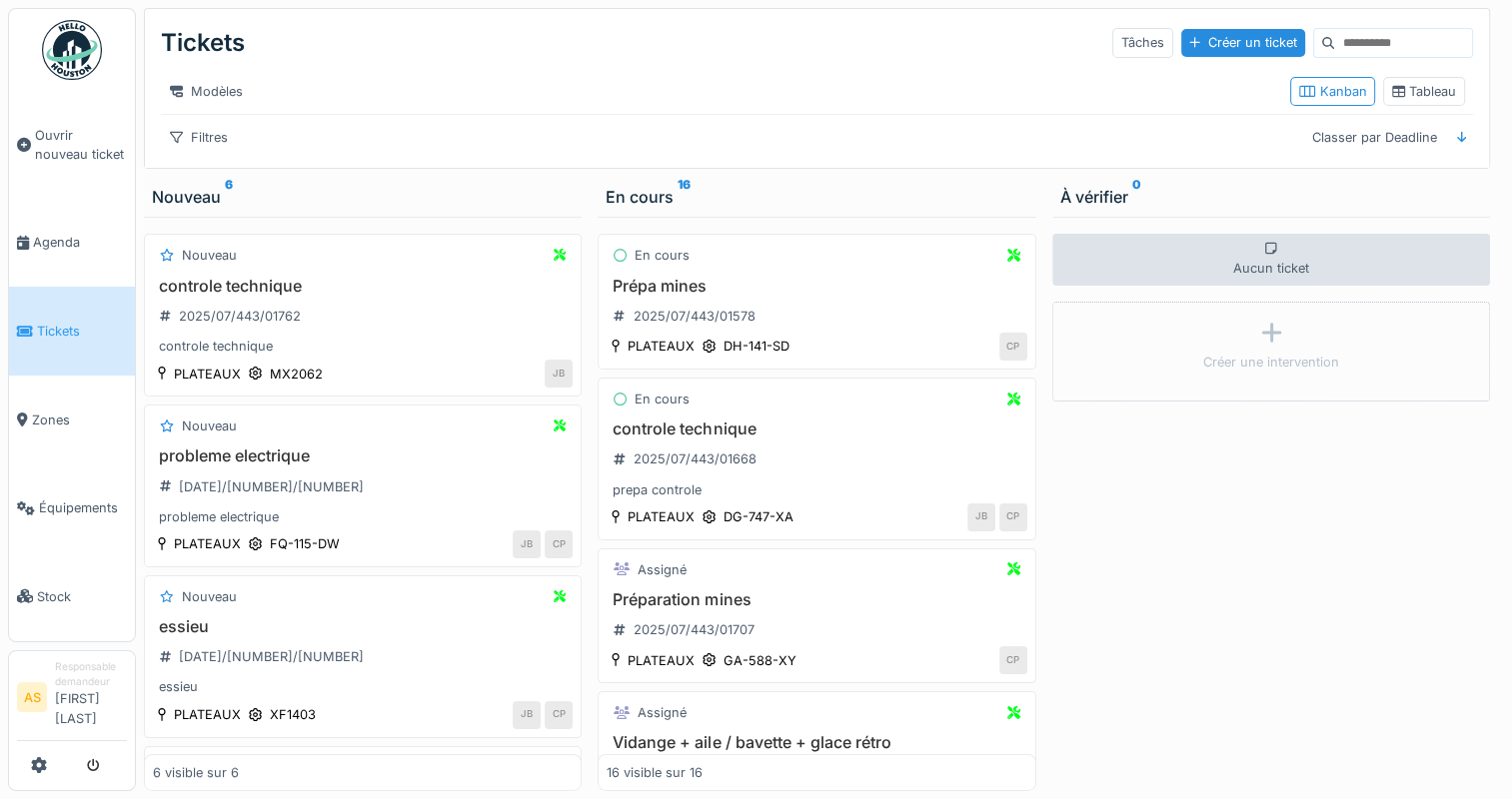 click on "Tickets Tâches Créer un ticket" at bounding box center (816, 43) 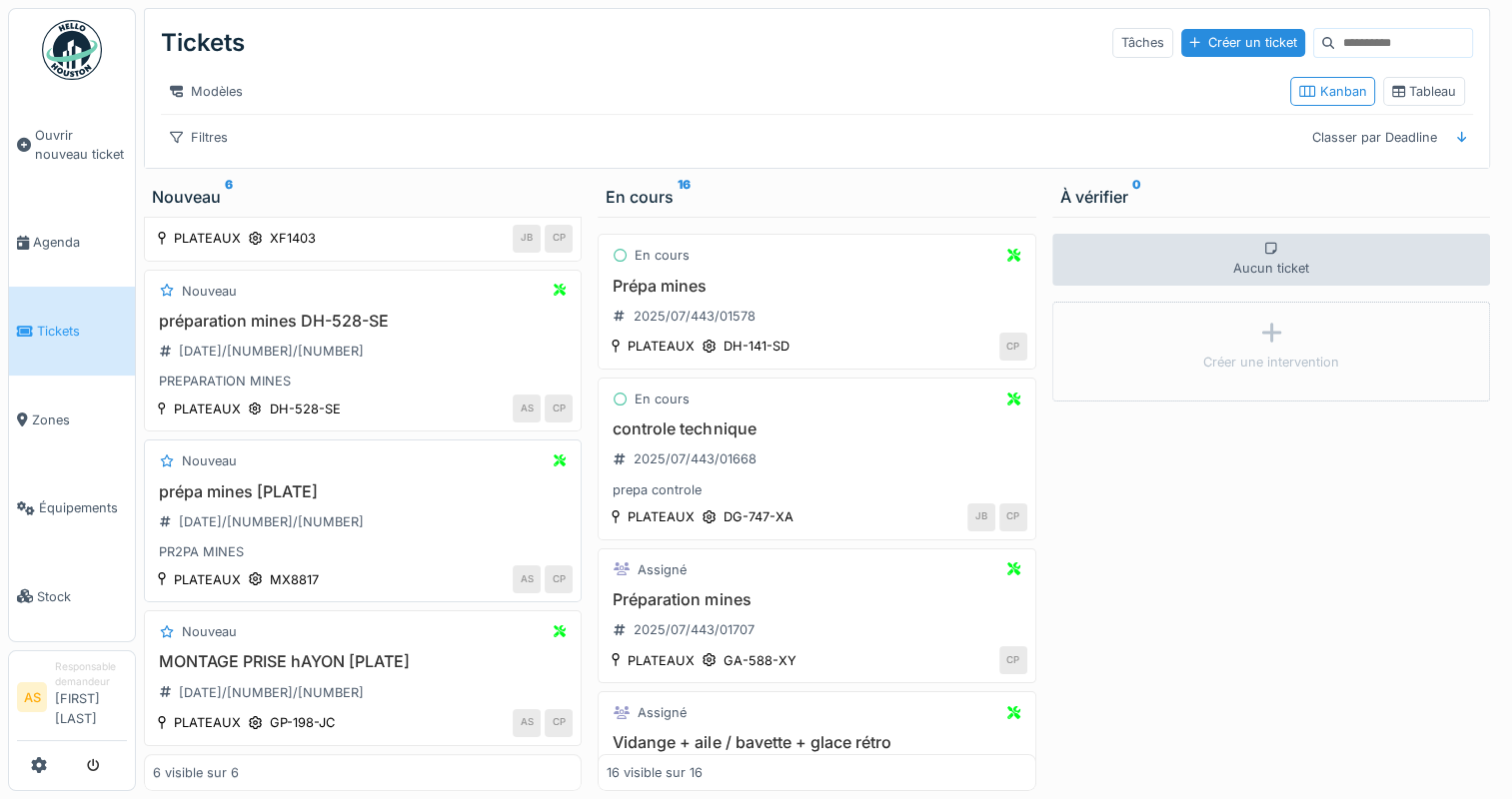 scroll, scrollTop: 0, scrollLeft: 0, axis: both 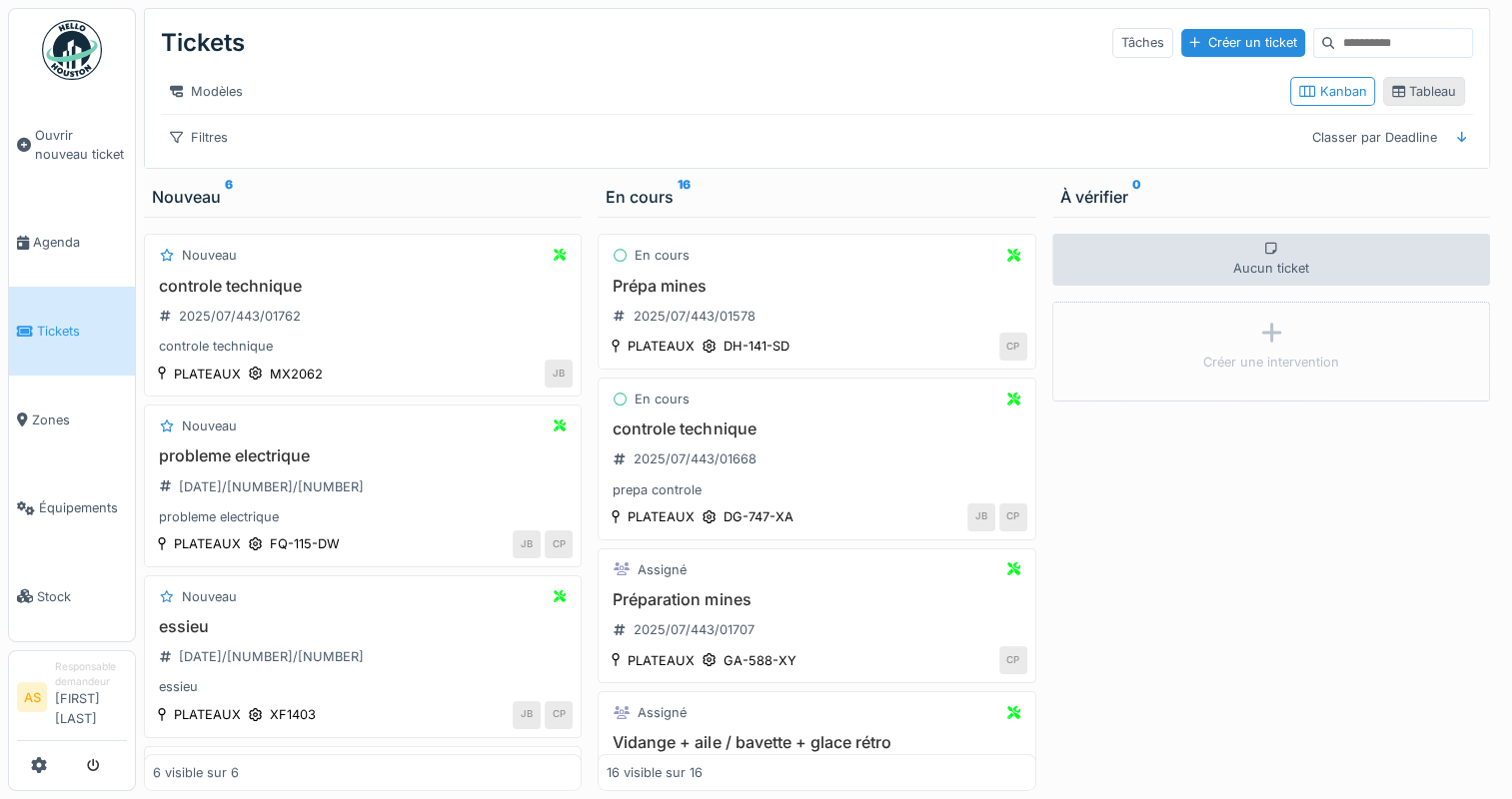 click on "Tableau" at bounding box center (1424, 91) 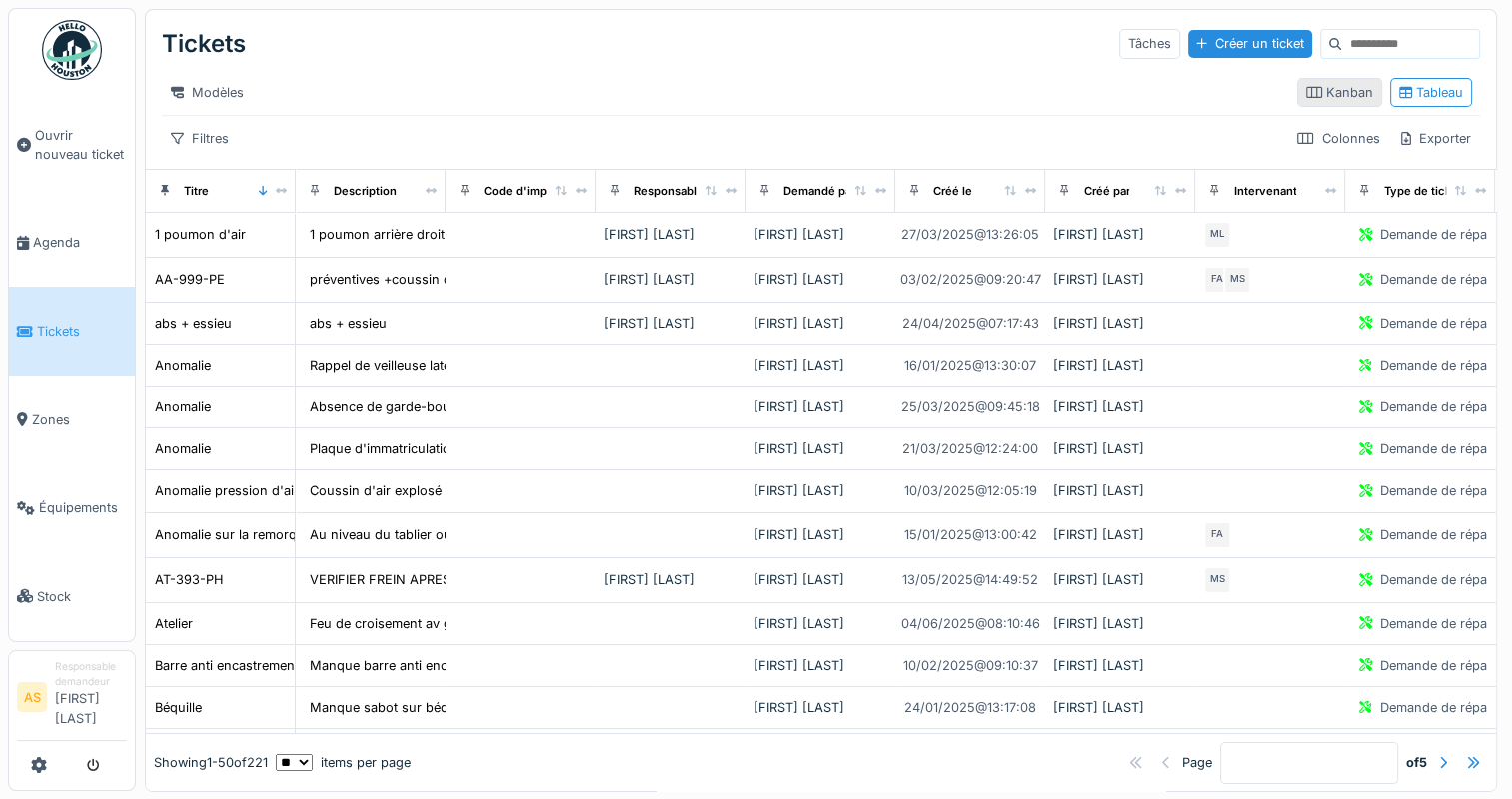 click on "Kanban" at bounding box center [1339, 92] 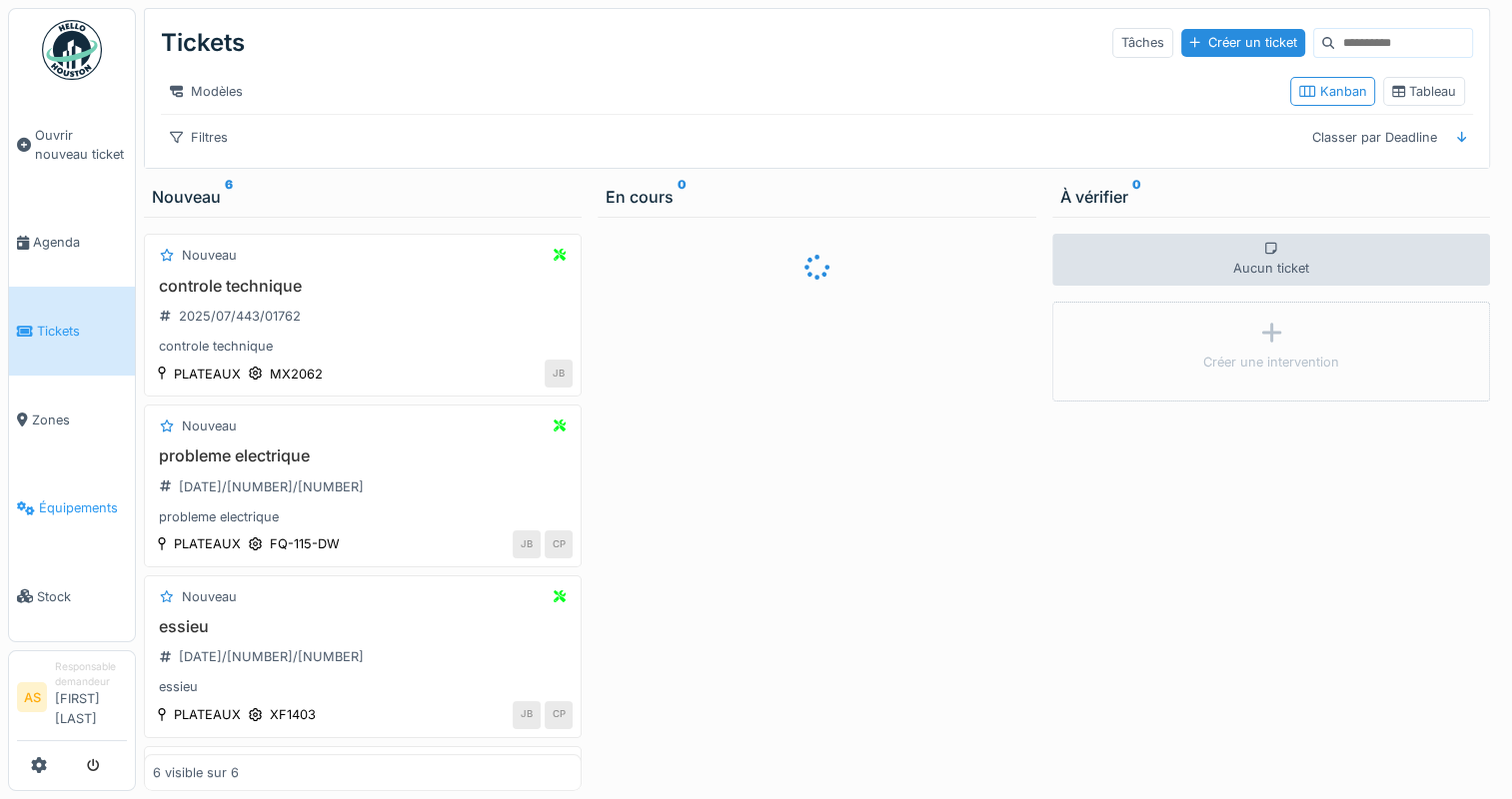 click on "Équipements" at bounding box center (83, 507) 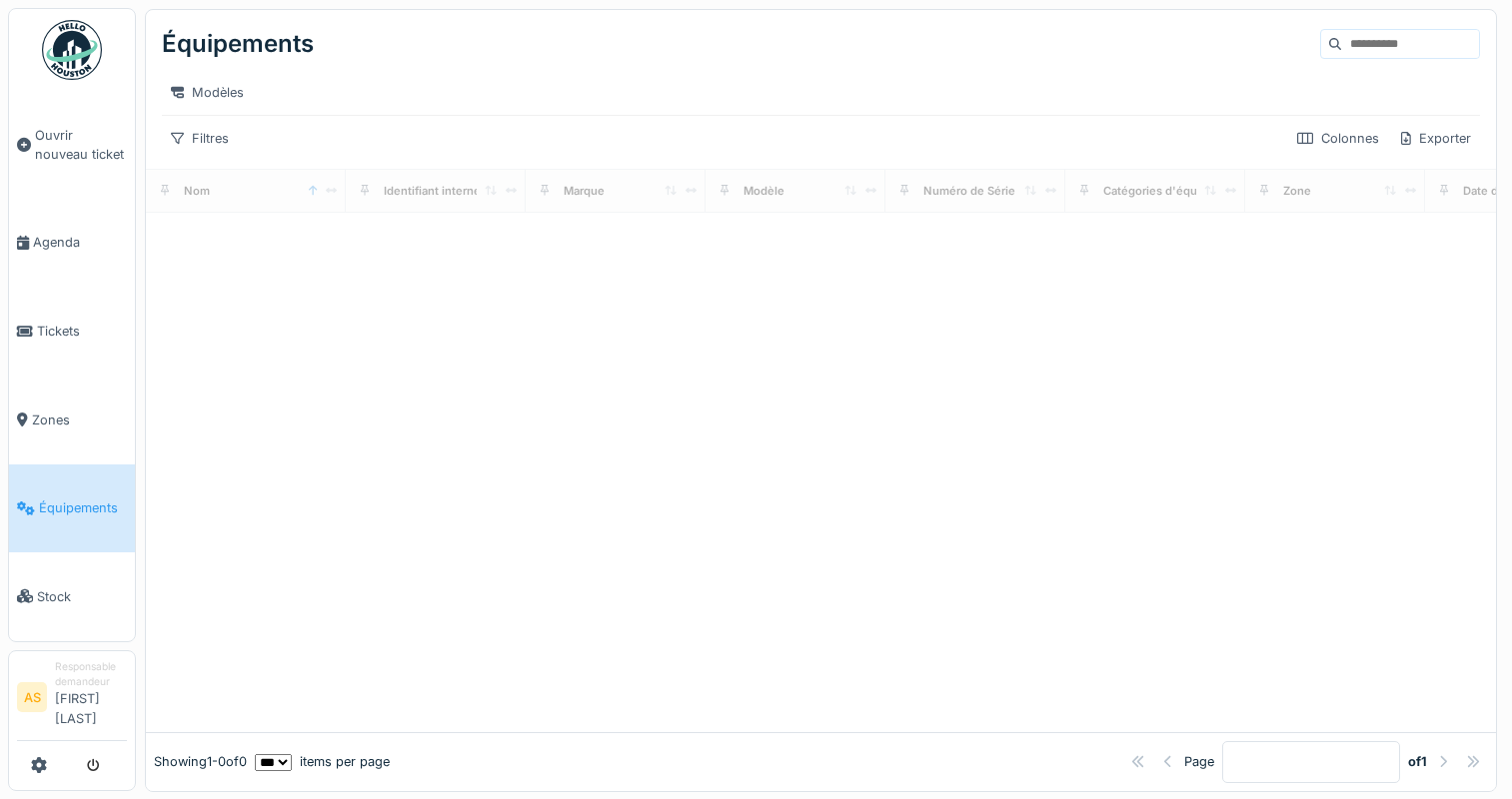 scroll, scrollTop: 0, scrollLeft: 0, axis: both 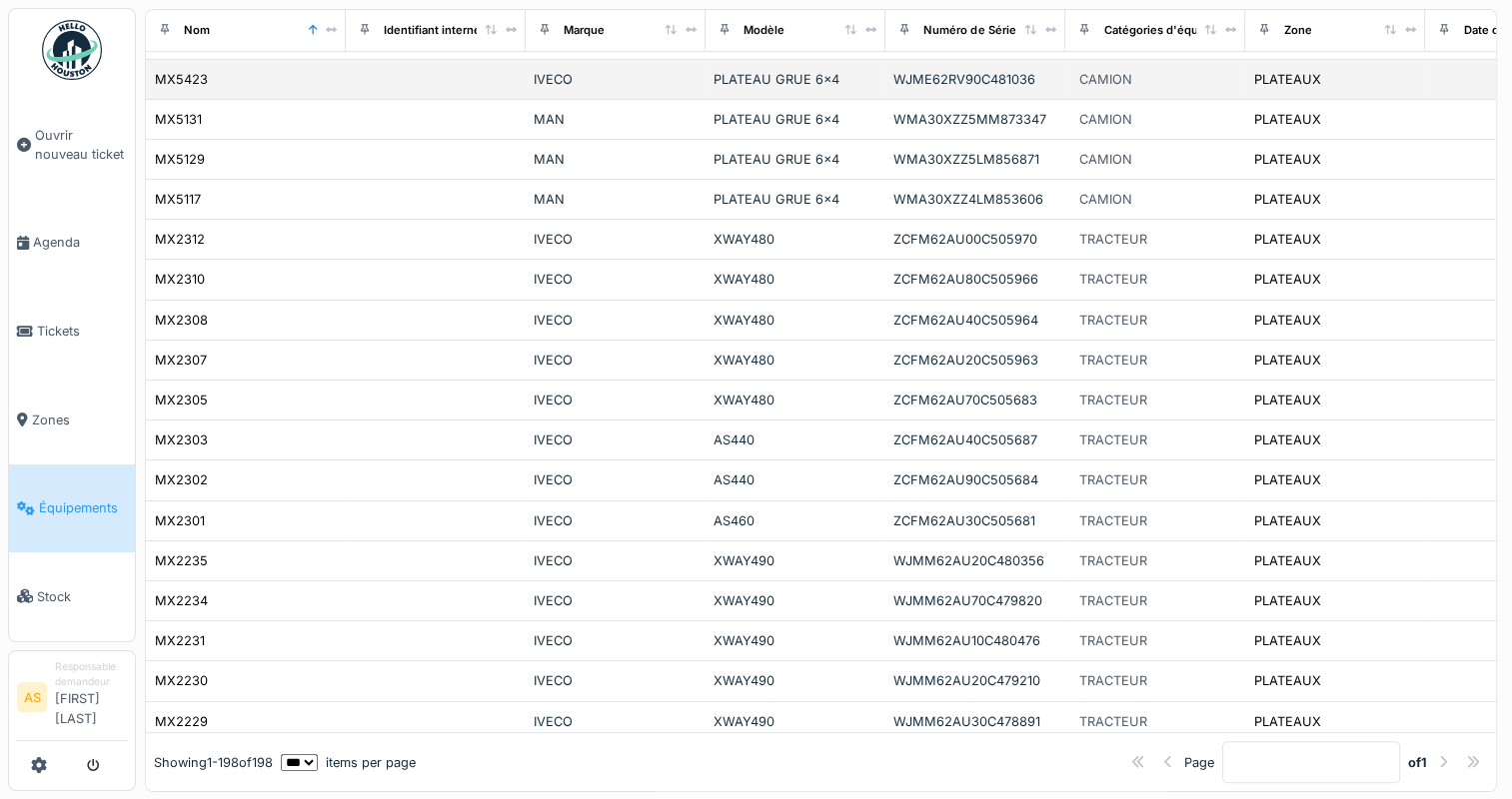click on "MX5423" at bounding box center (246, 79) 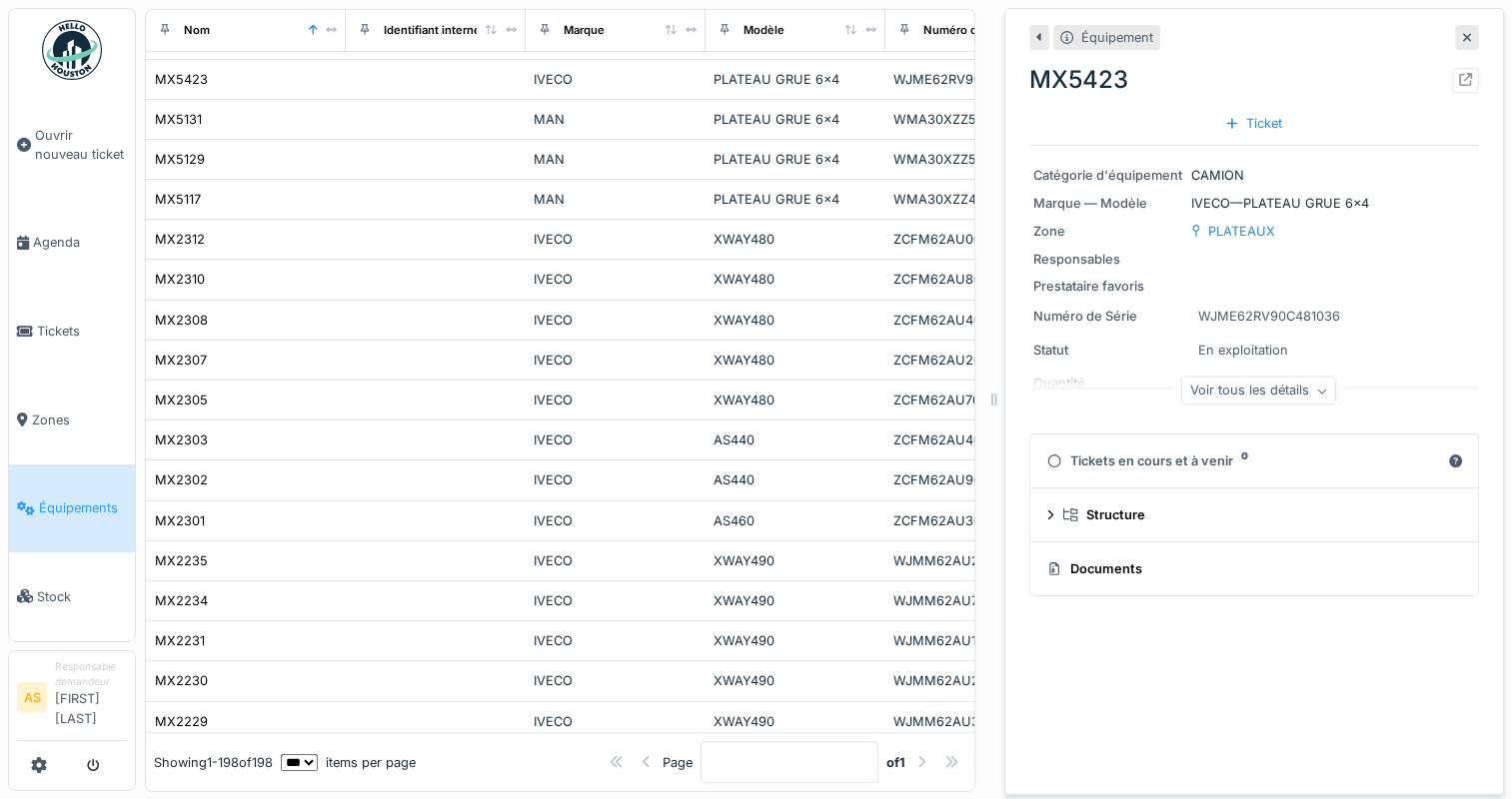 click on "Tickets en cours et à venir 0" at bounding box center [1243, 460] 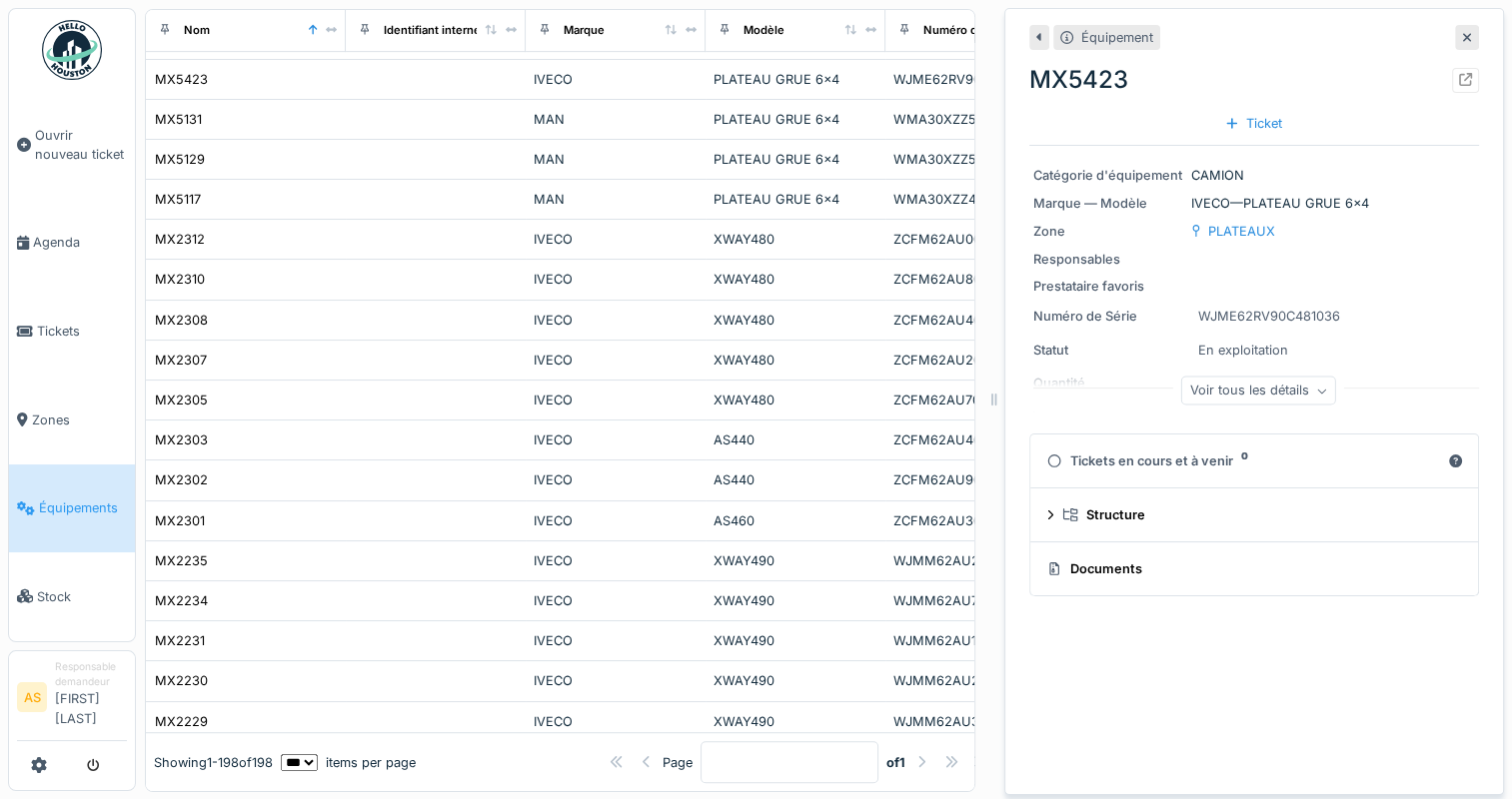 click on "Voir tous les détails" at bounding box center [1258, 391] 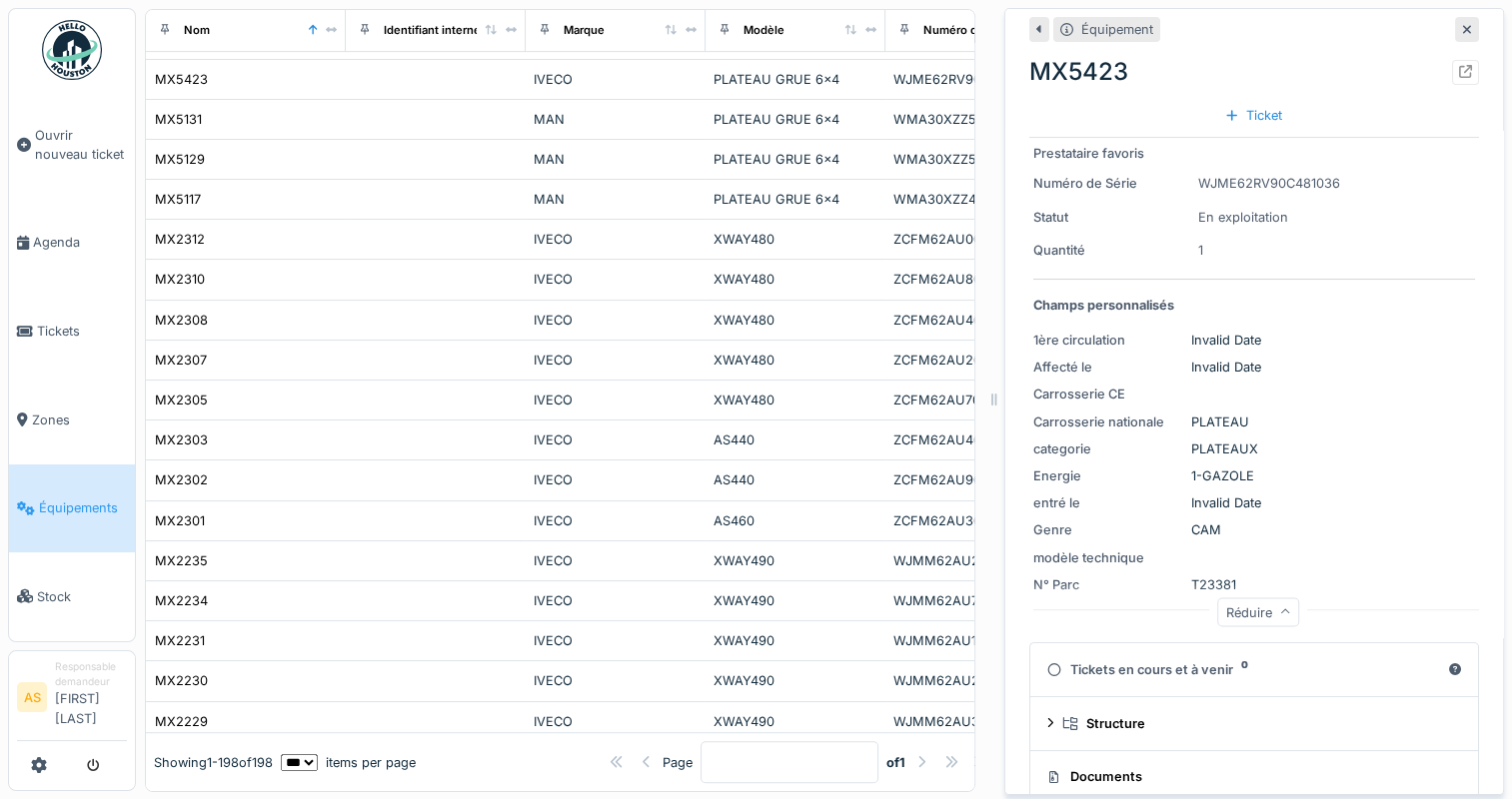 scroll, scrollTop: 156, scrollLeft: 0, axis: vertical 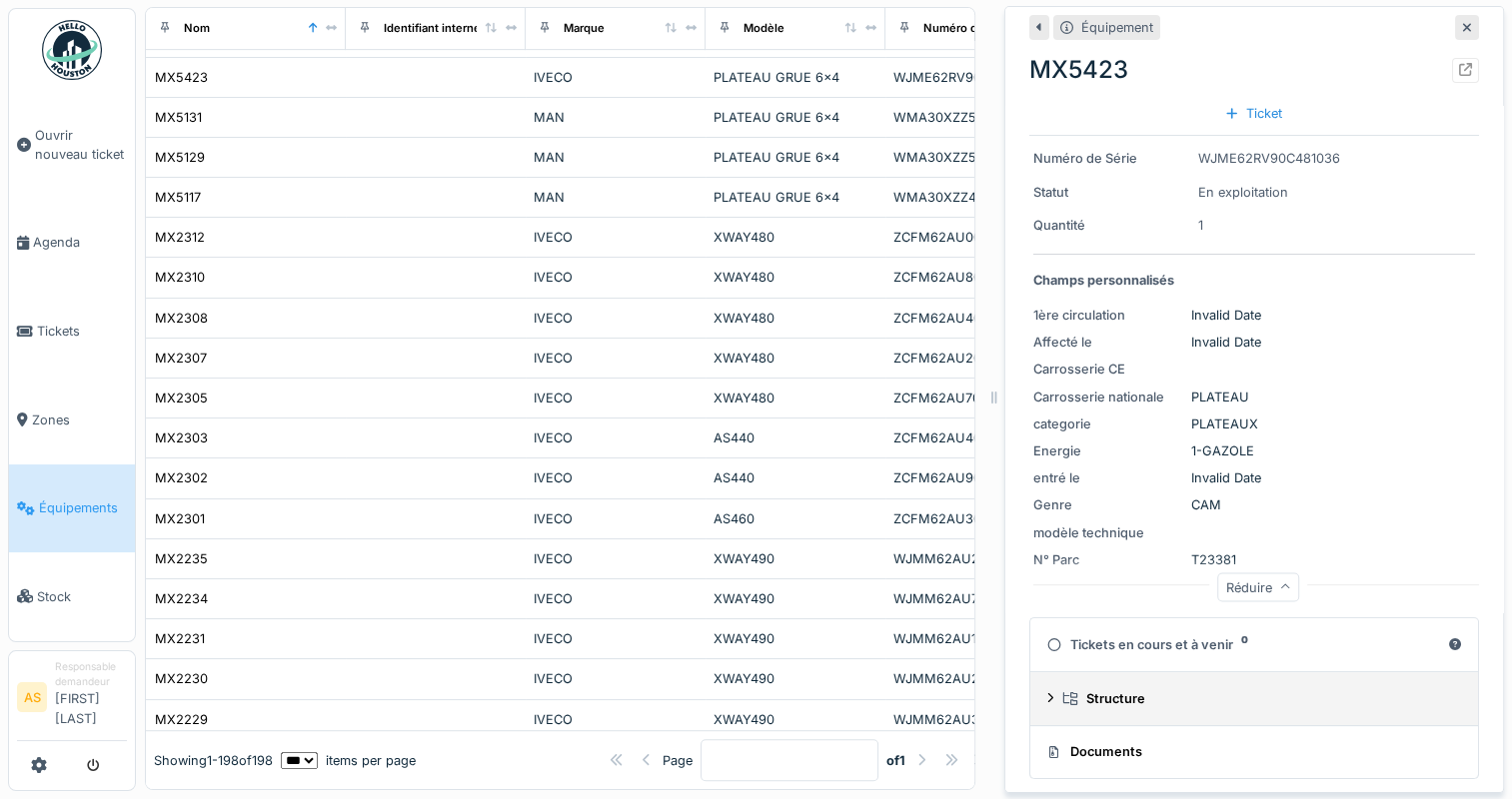 click 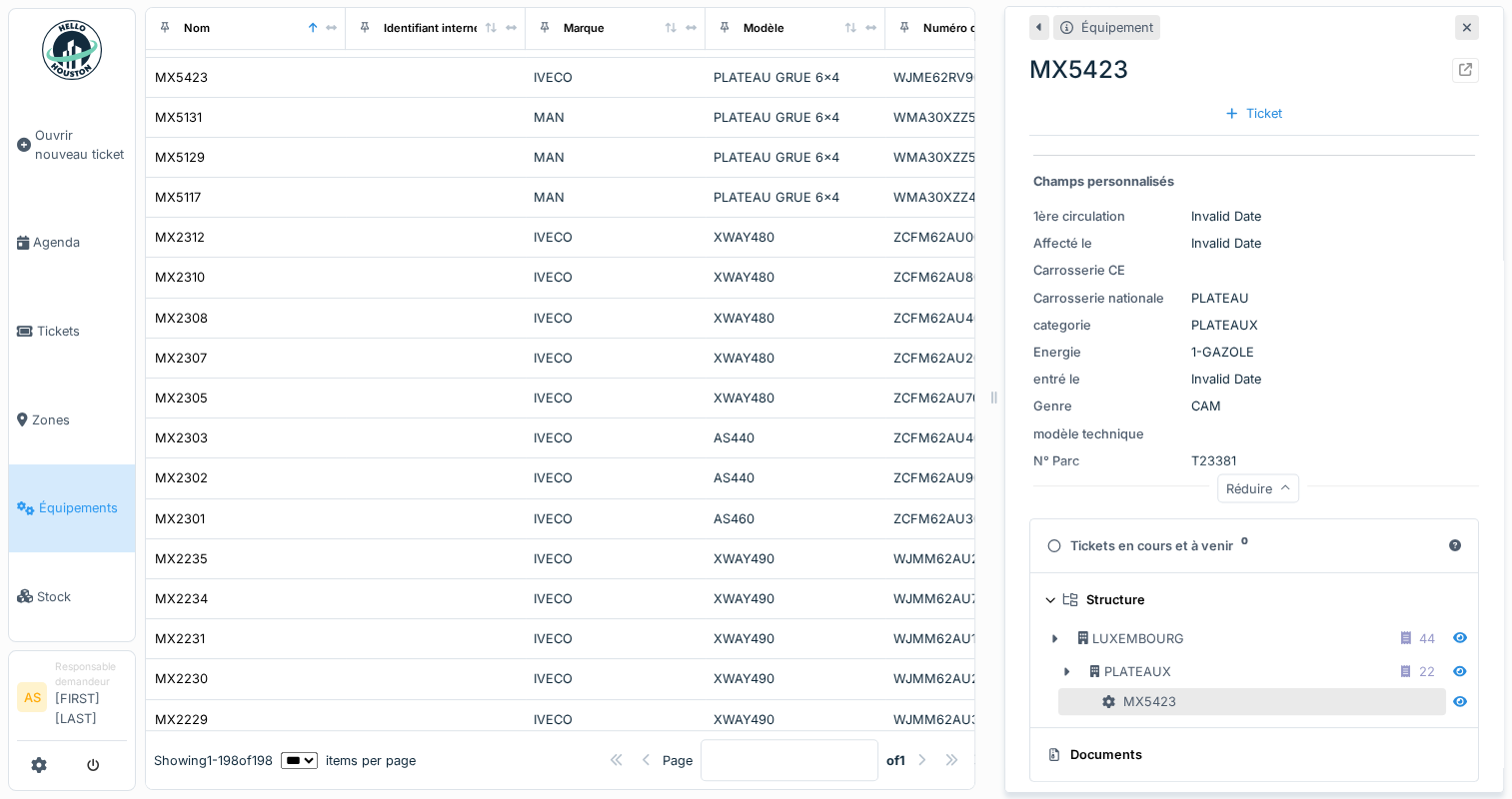 scroll, scrollTop: 256, scrollLeft: 0, axis: vertical 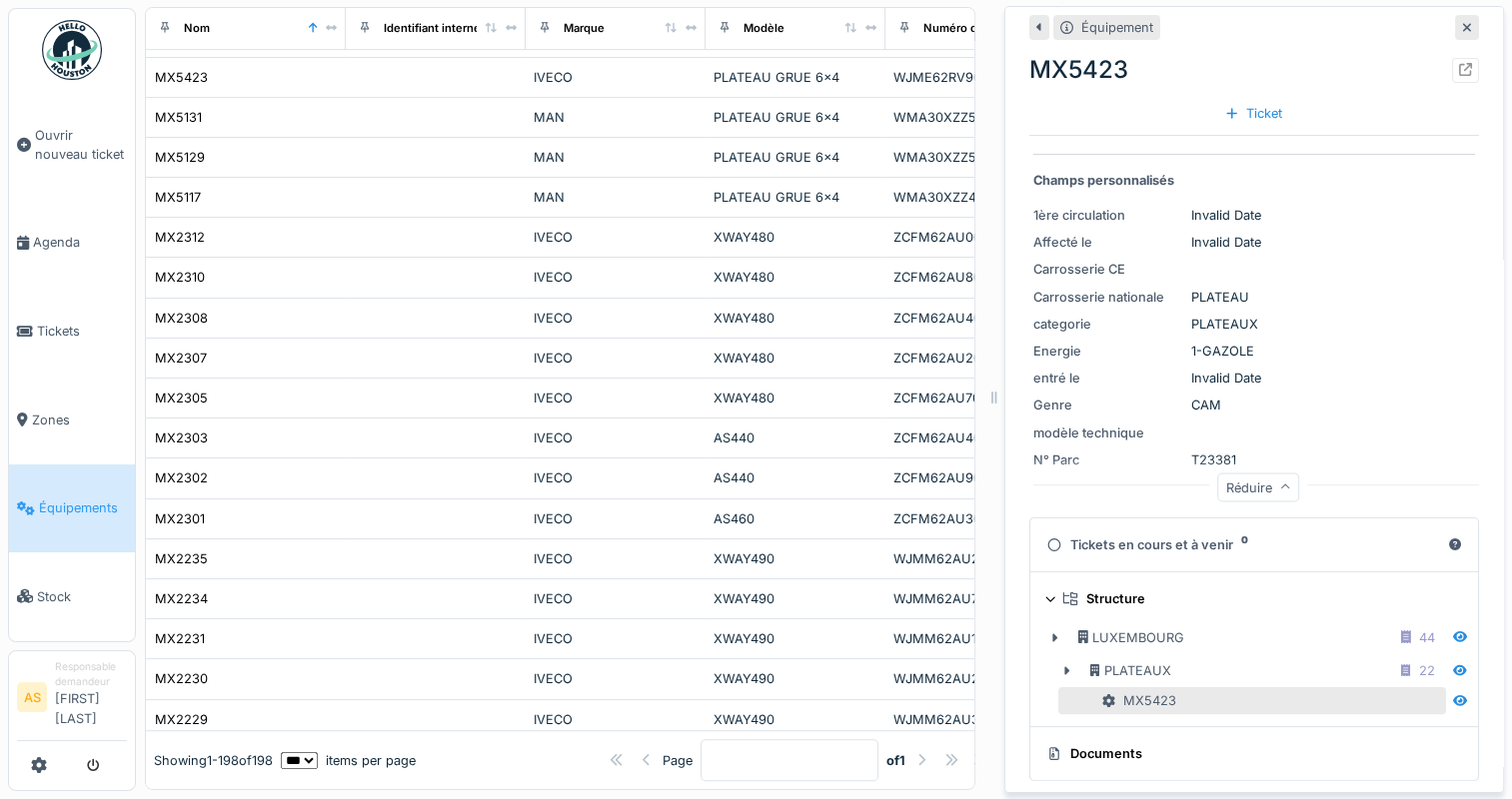 click on "Documents" at bounding box center [1250, 753] 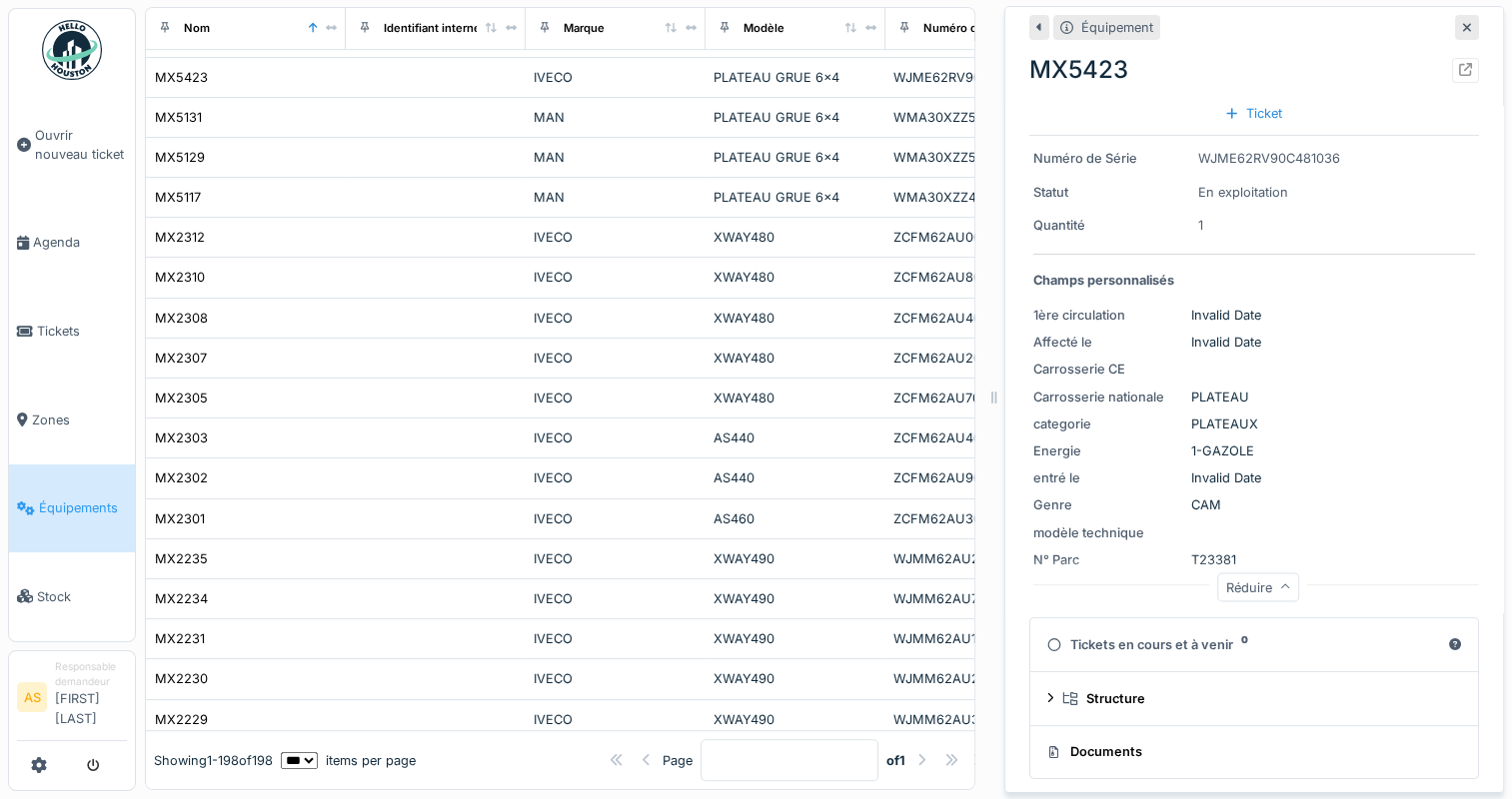 click 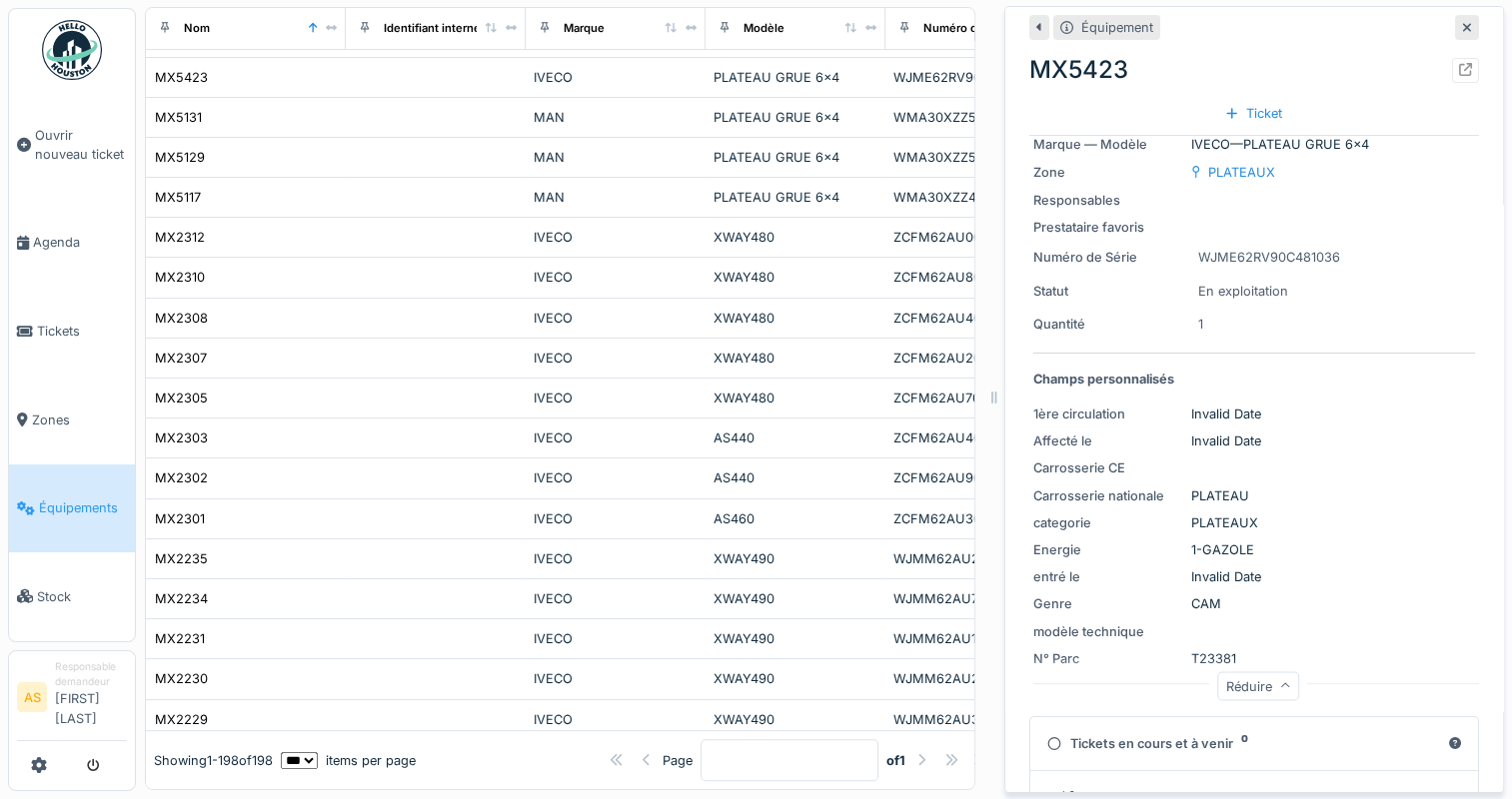 scroll, scrollTop: 0, scrollLeft: 0, axis: both 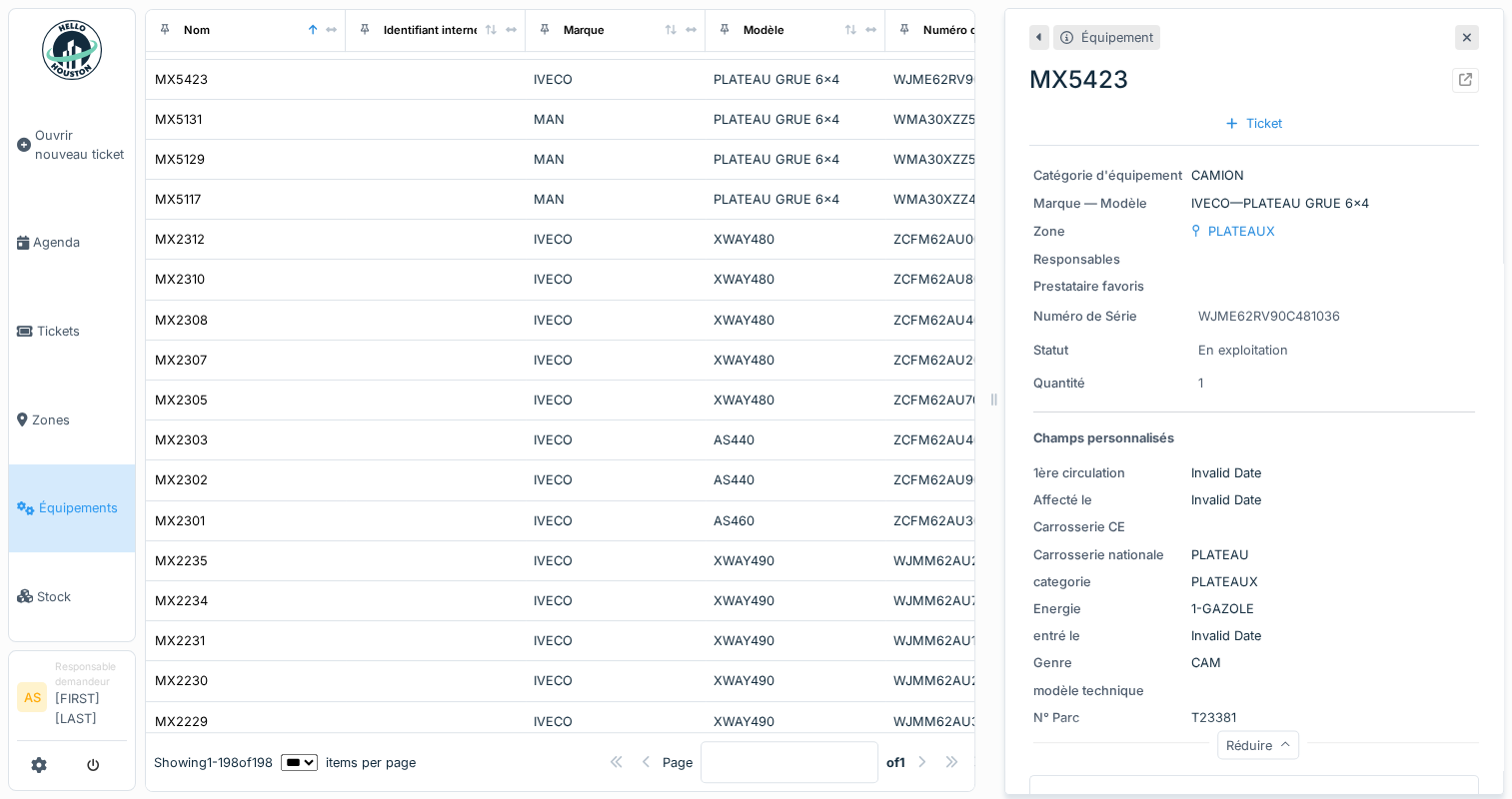 click 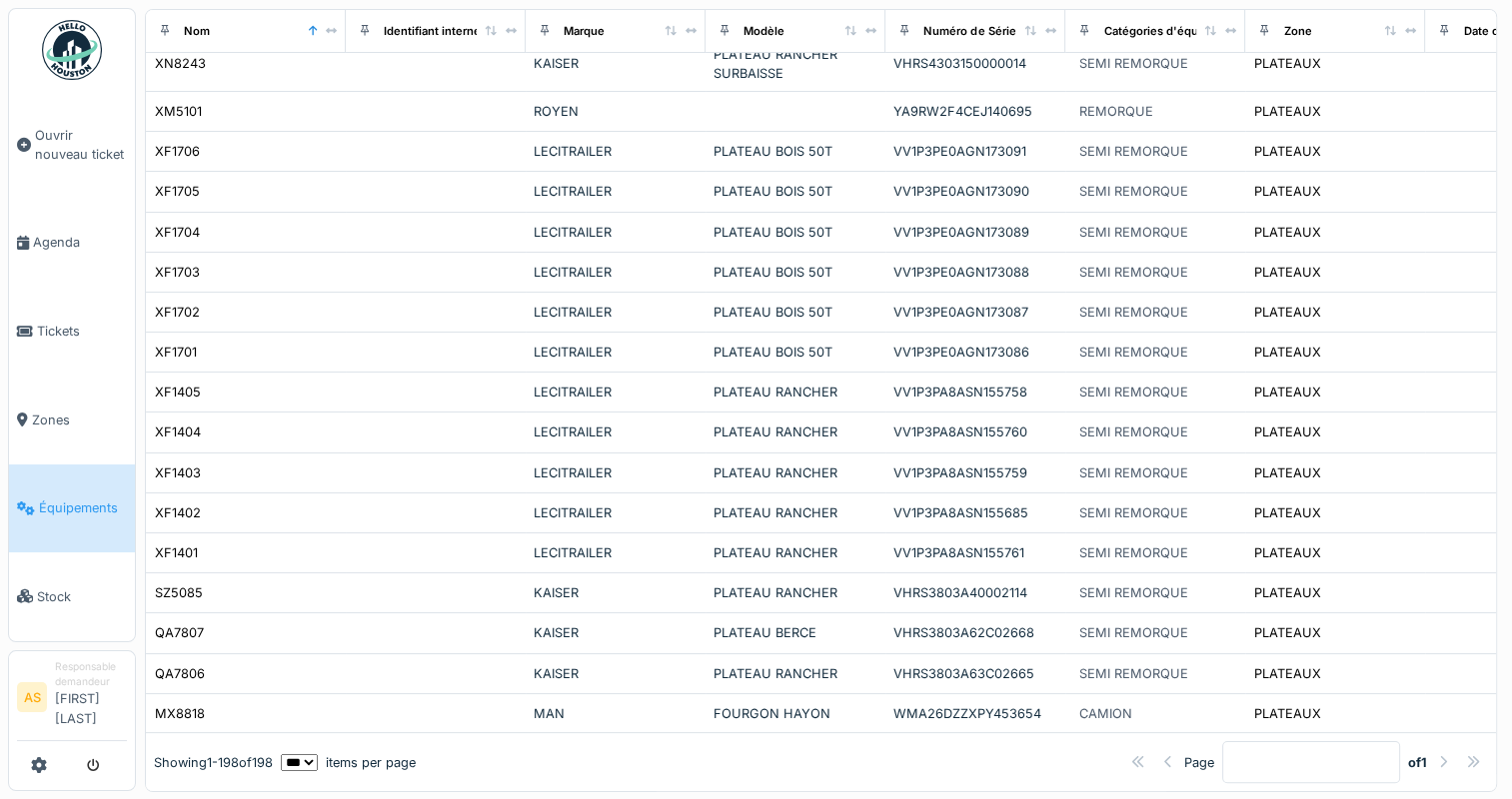 scroll, scrollTop: 0, scrollLeft: 0, axis: both 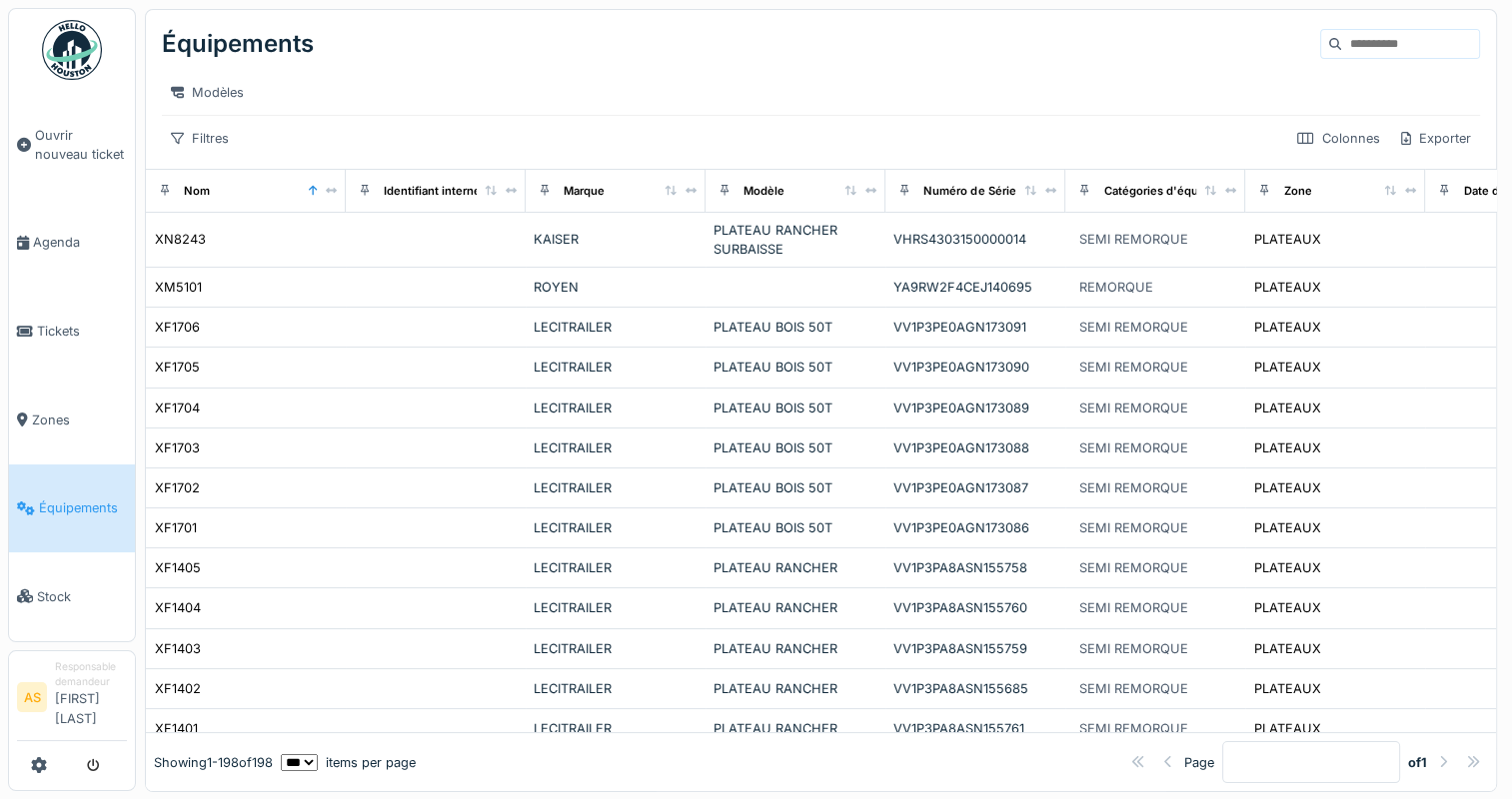 click at bounding box center [1410, 44] 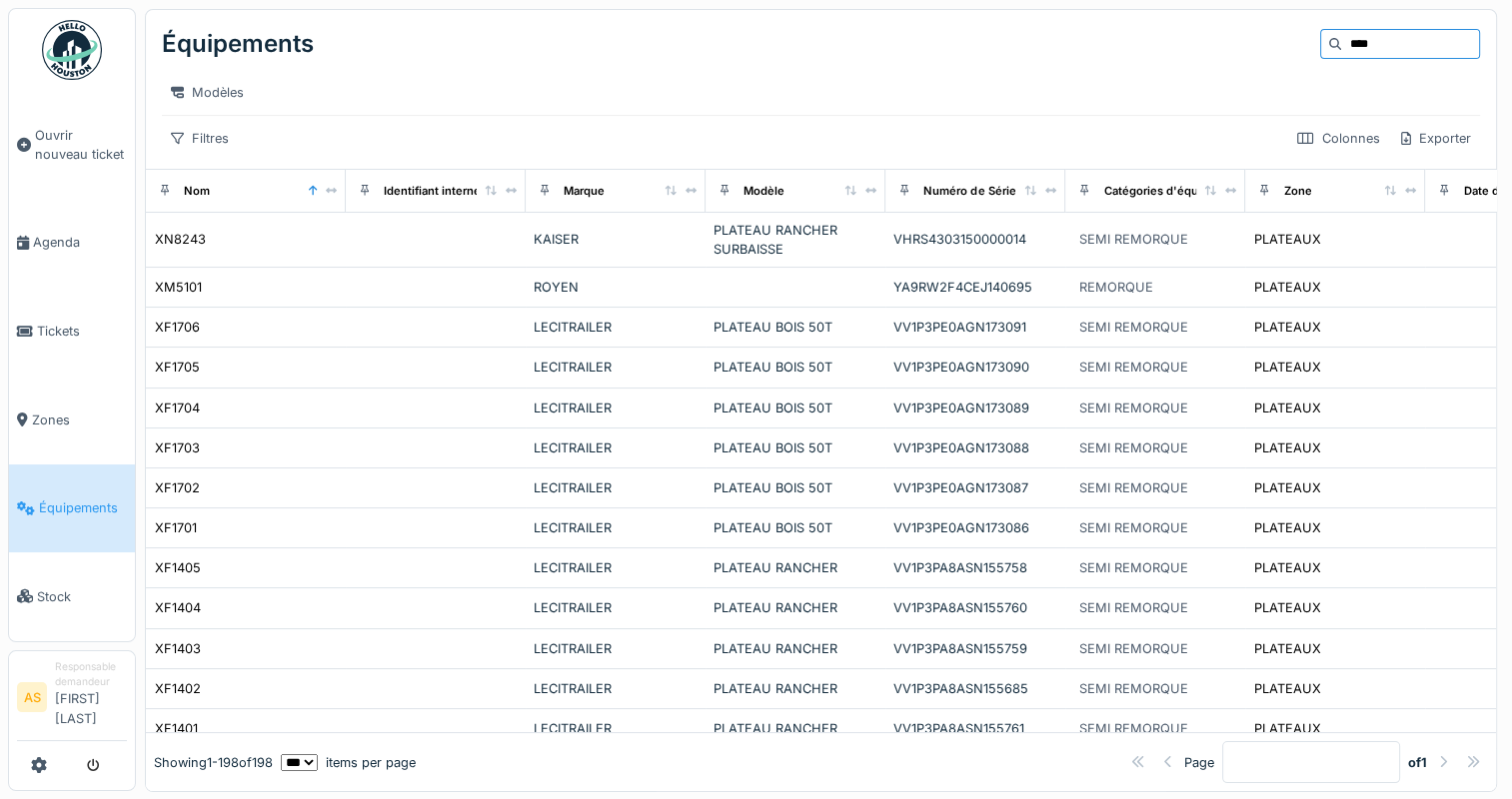type on "****" 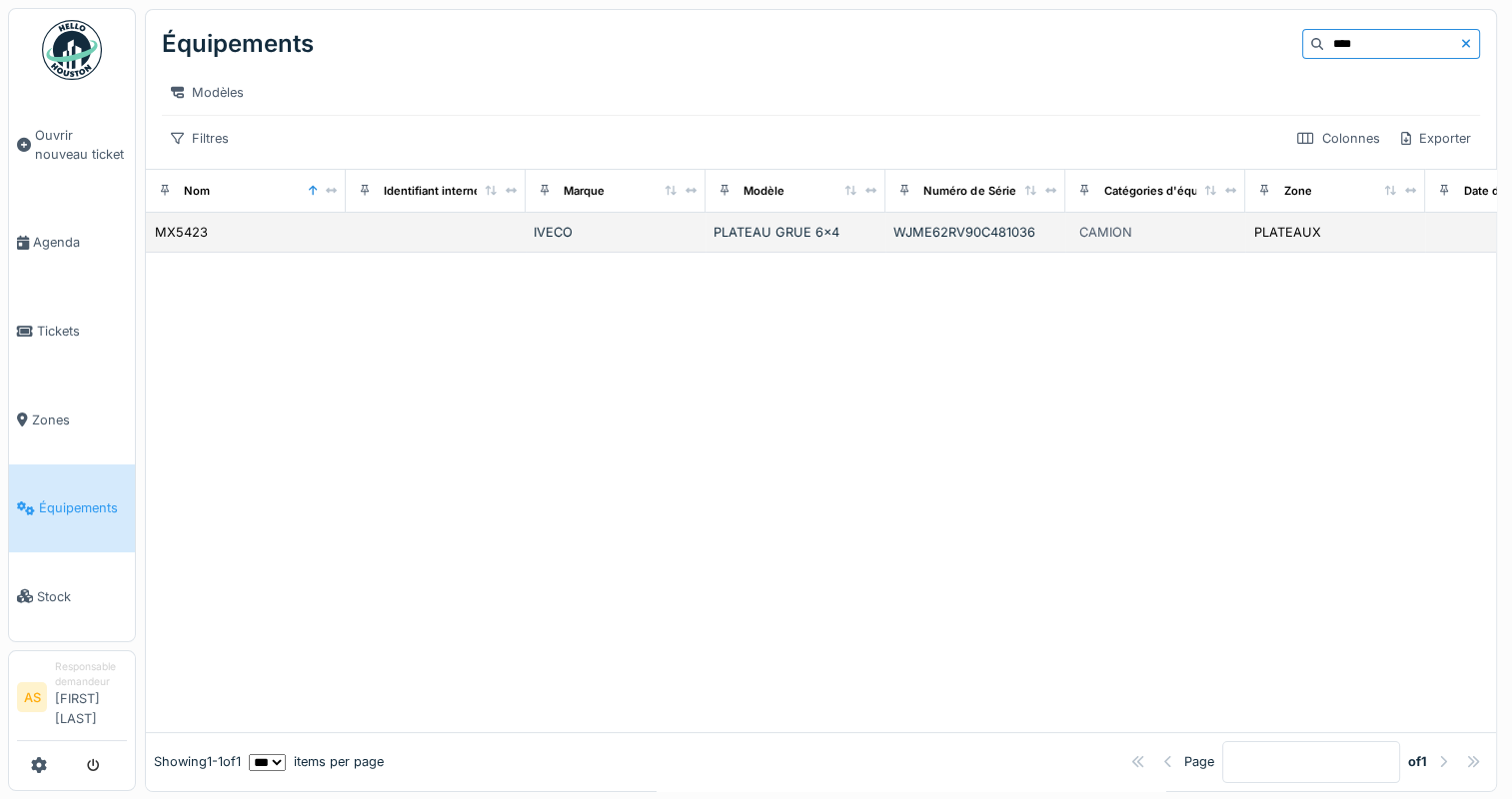 click on "WJME62RV90C481036" at bounding box center (975, 232) 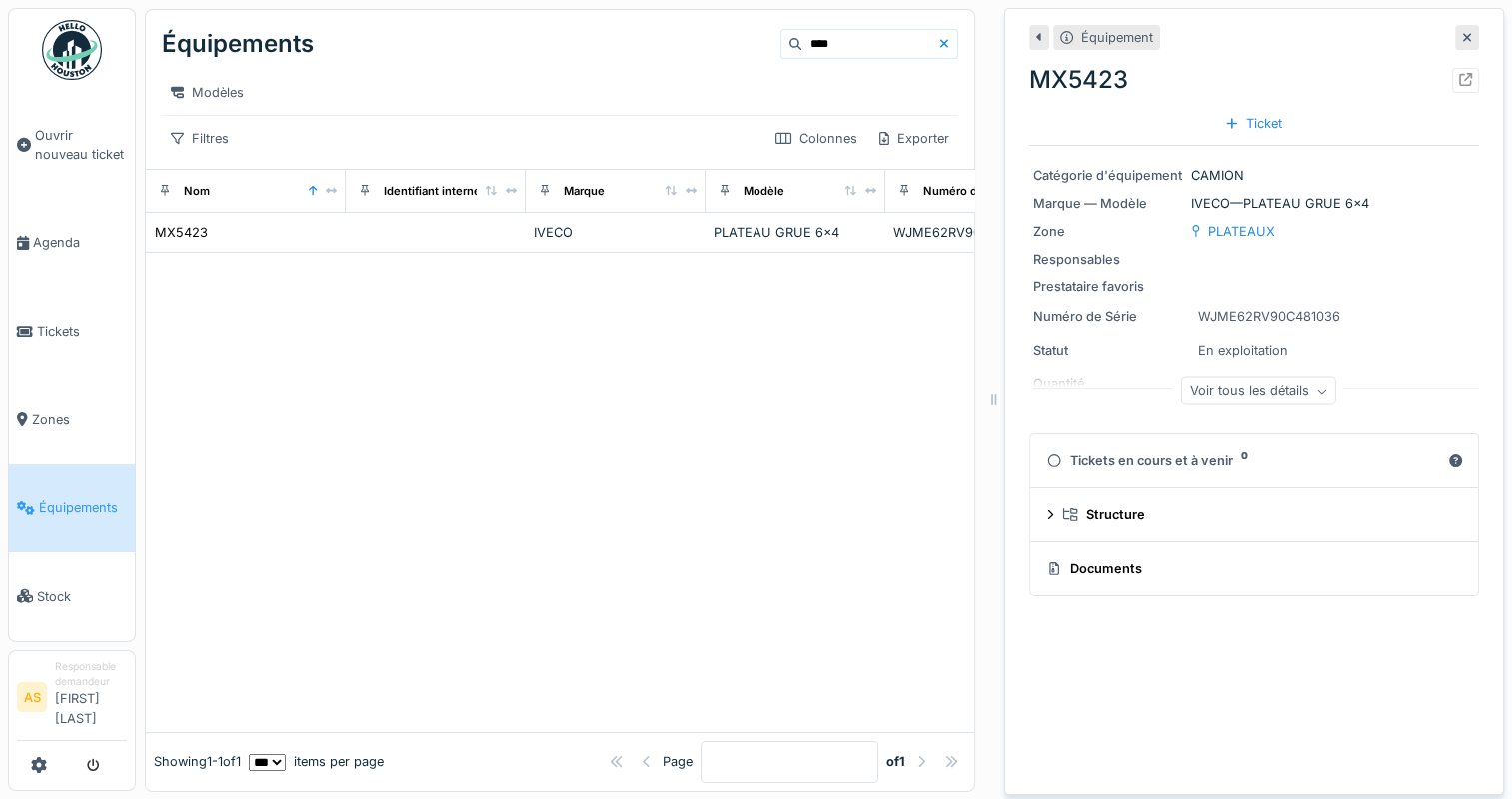 click at bounding box center (560, 492) 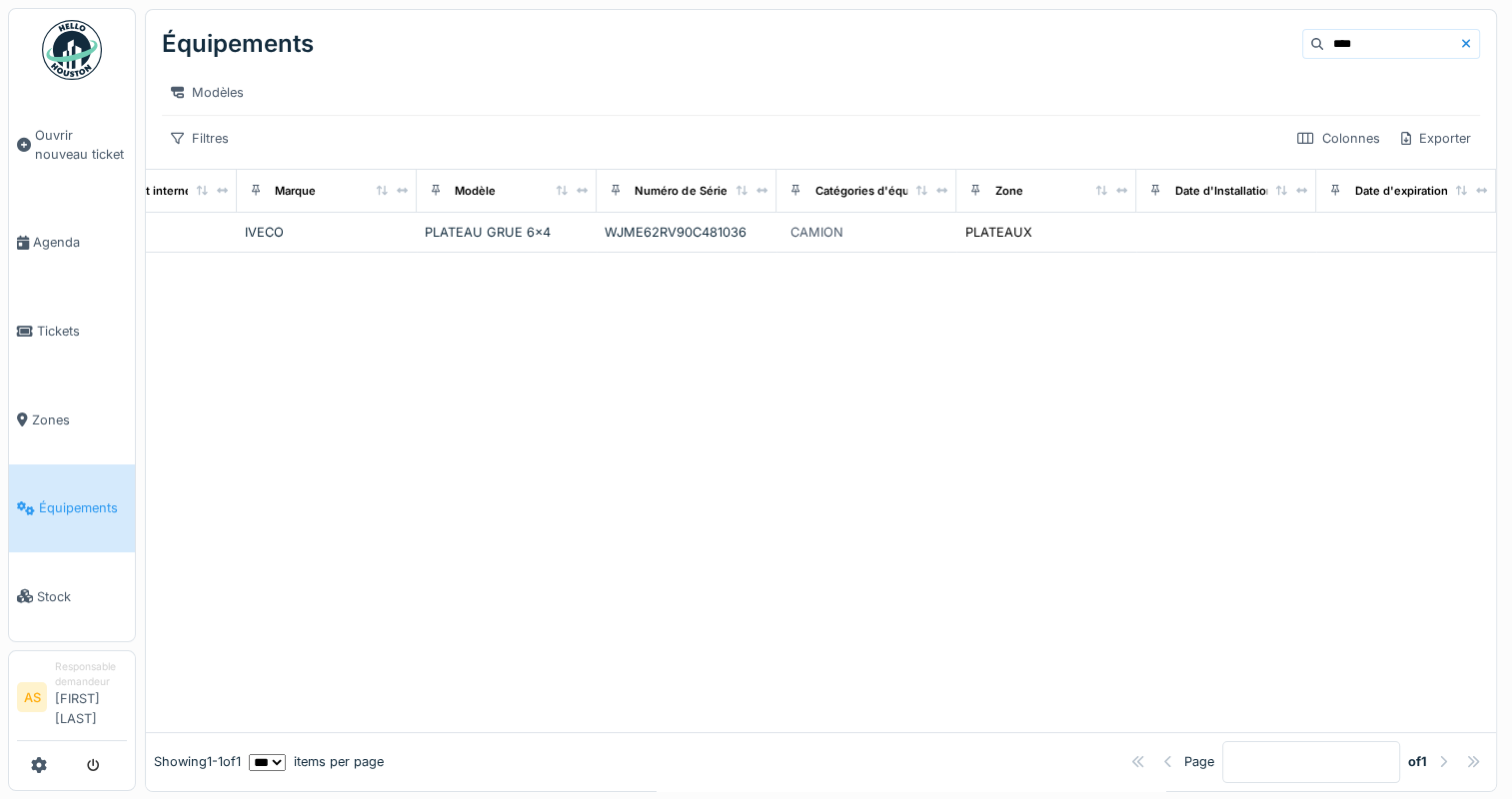 scroll, scrollTop: 0, scrollLeft: 0, axis: both 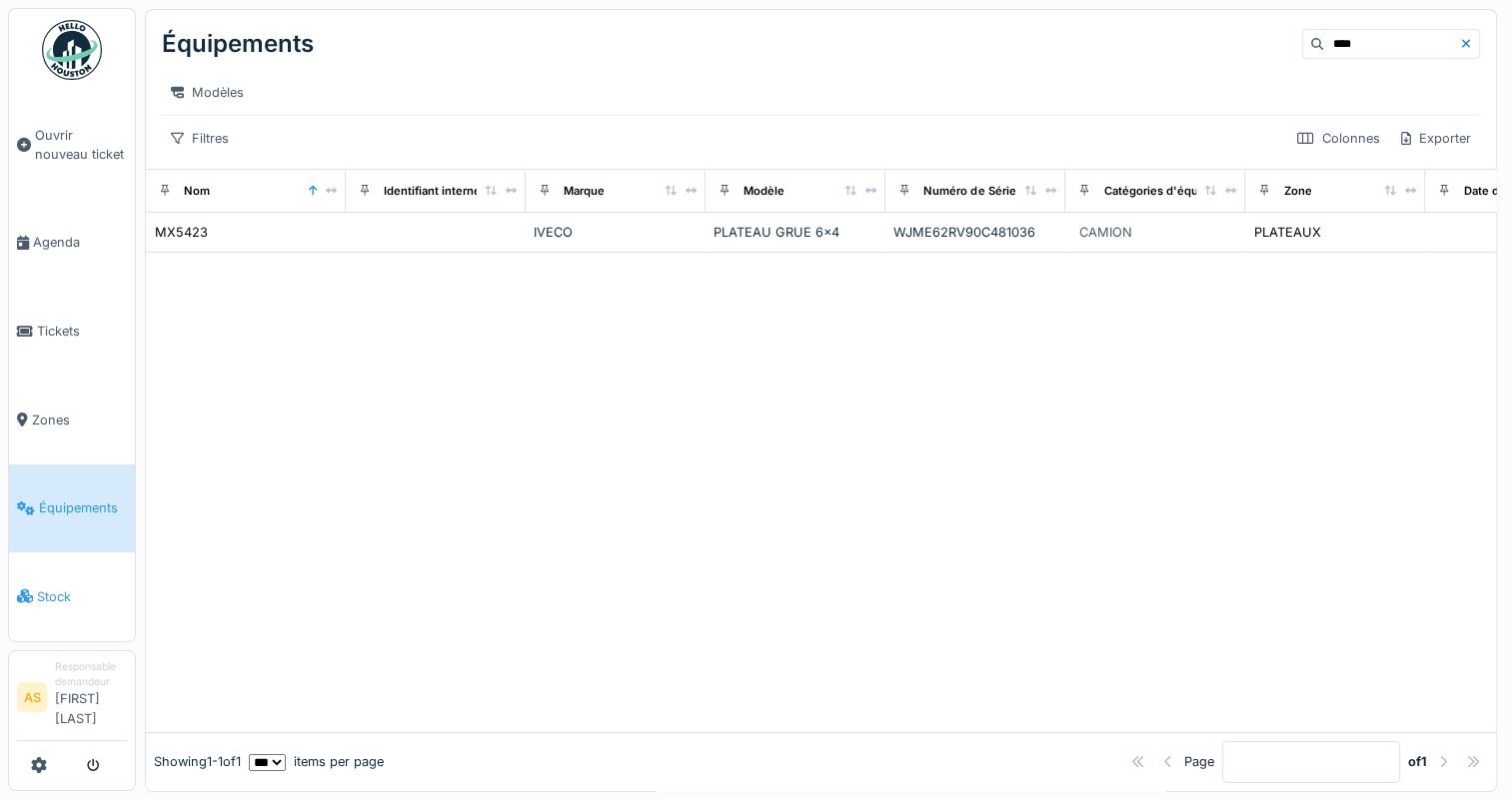 click on "Stock" at bounding box center (82, 596) 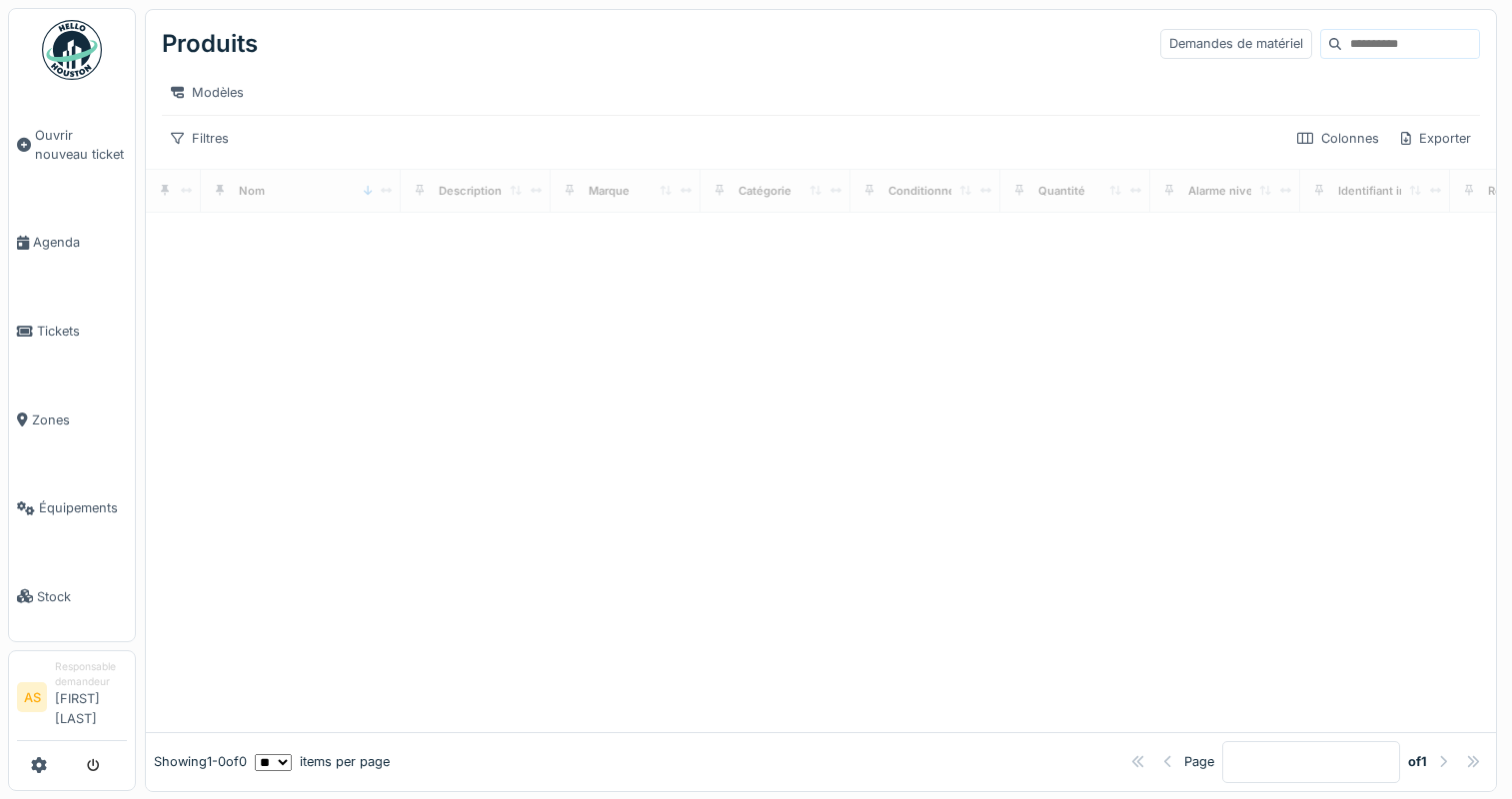 scroll, scrollTop: 0, scrollLeft: 0, axis: both 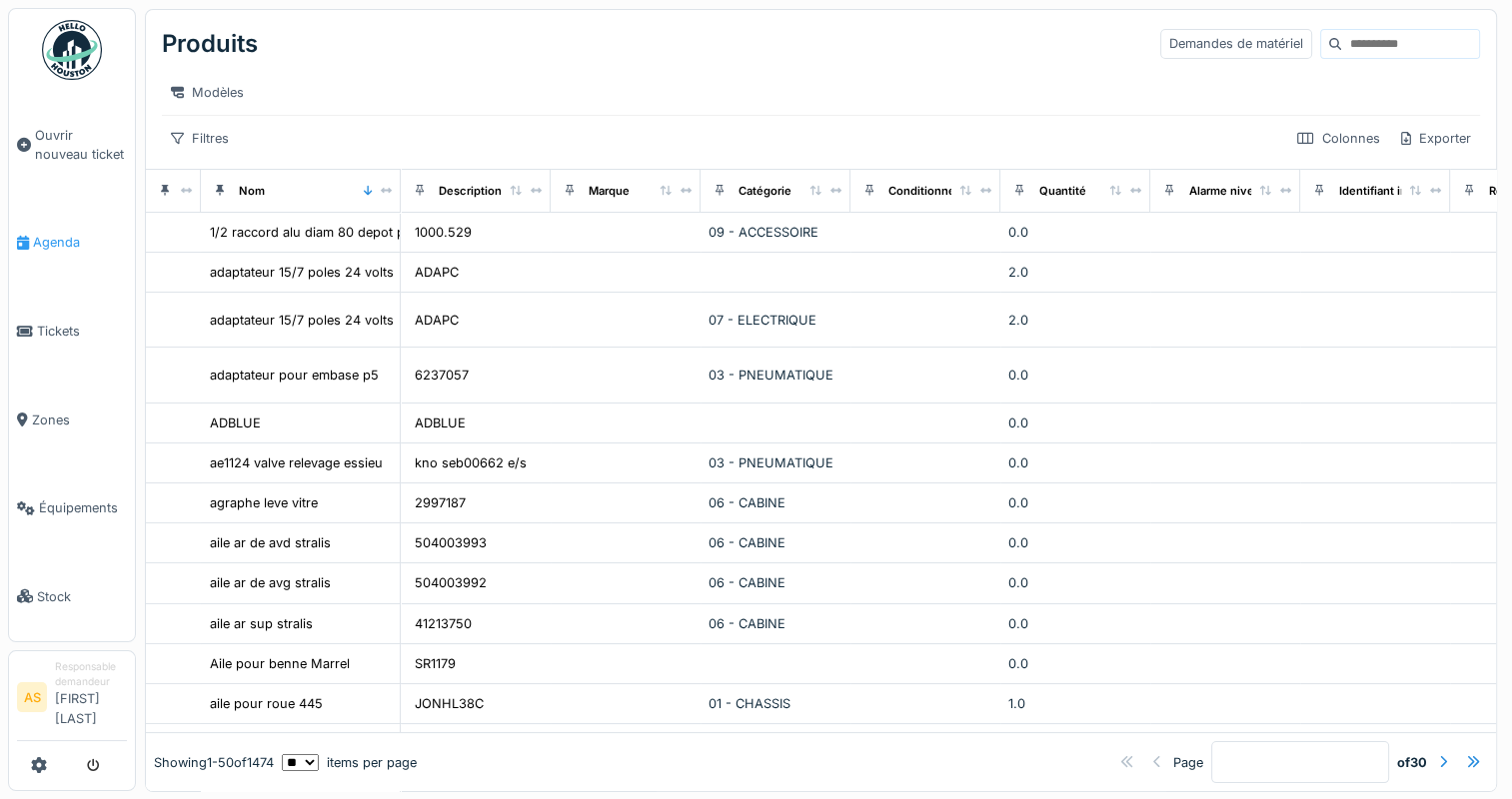 click on "Agenda" at bounding box center (80, 242) 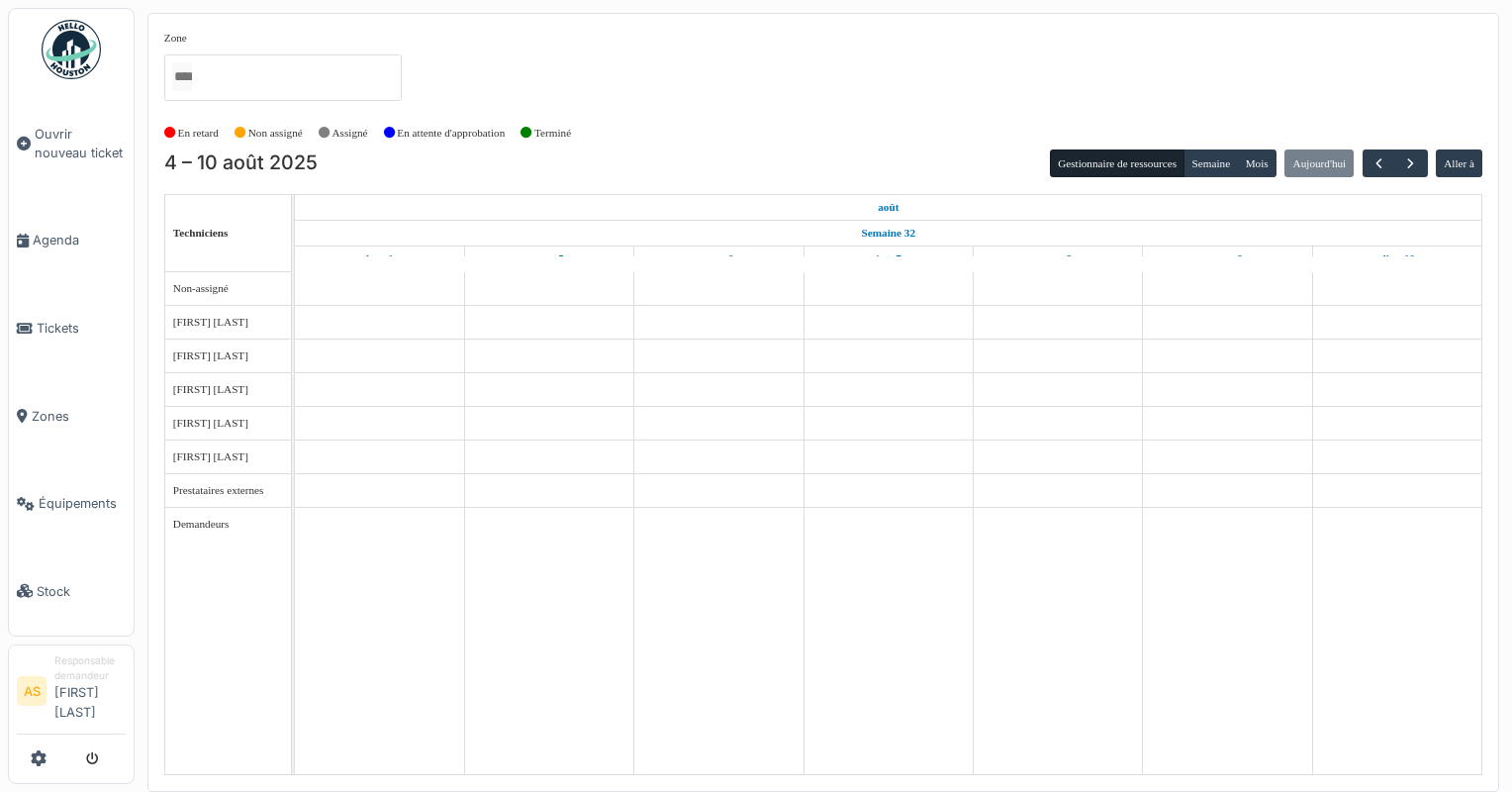 scroll, scrollTop: 0, scrollLeft: 0, axis: both 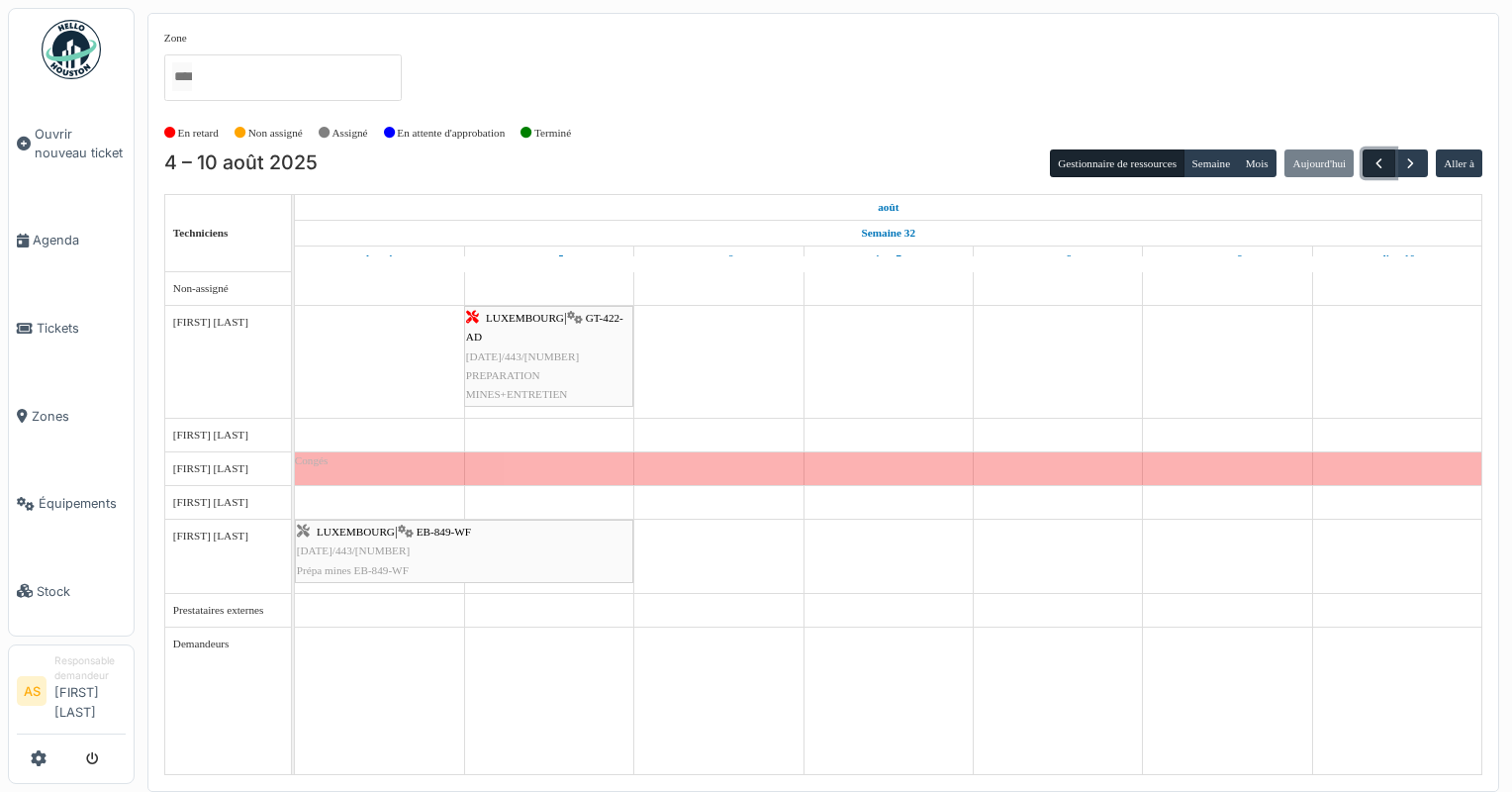 click at bounding box center [1378, 163] 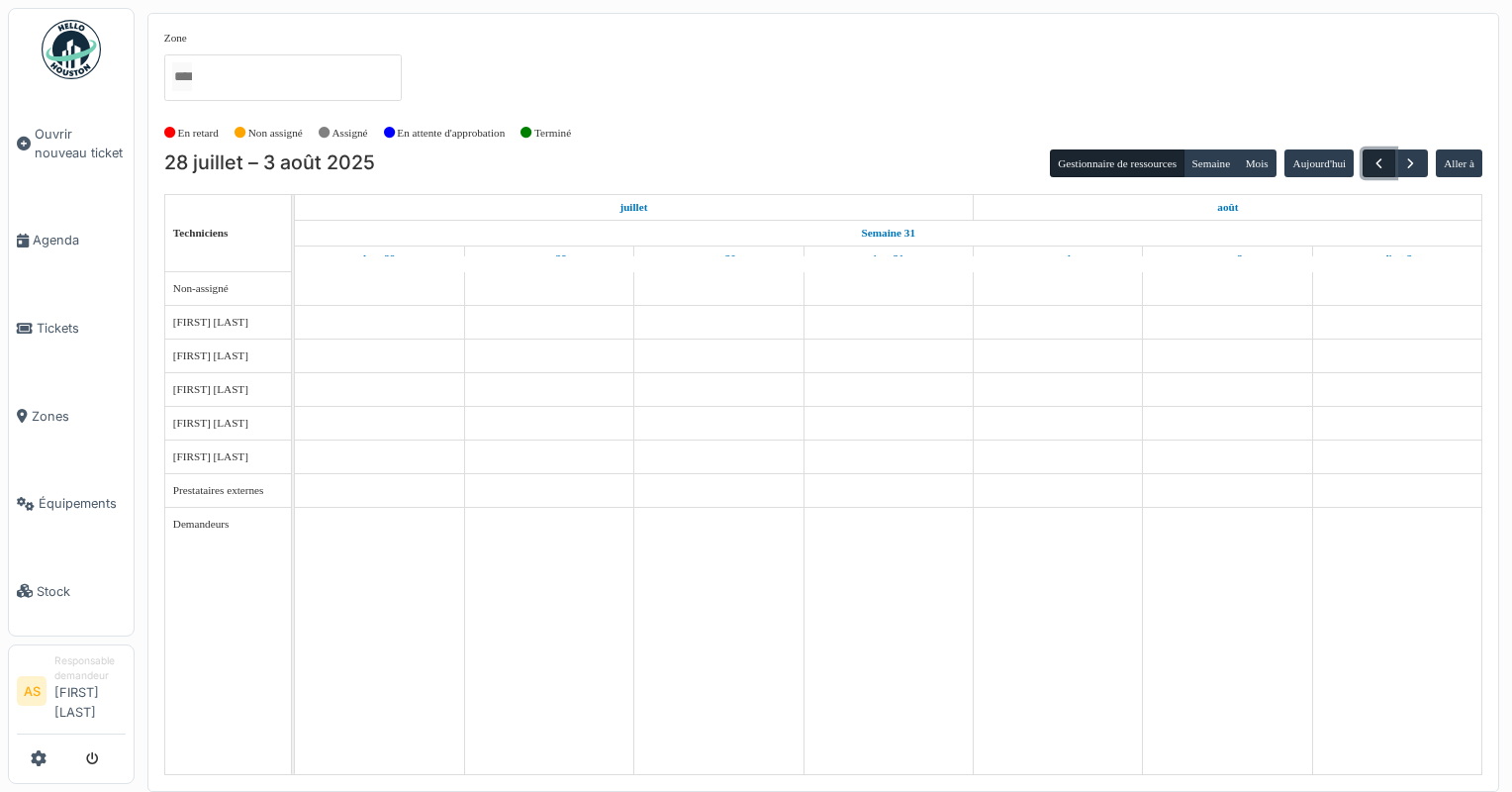 click at bounding box center (1378, 163) 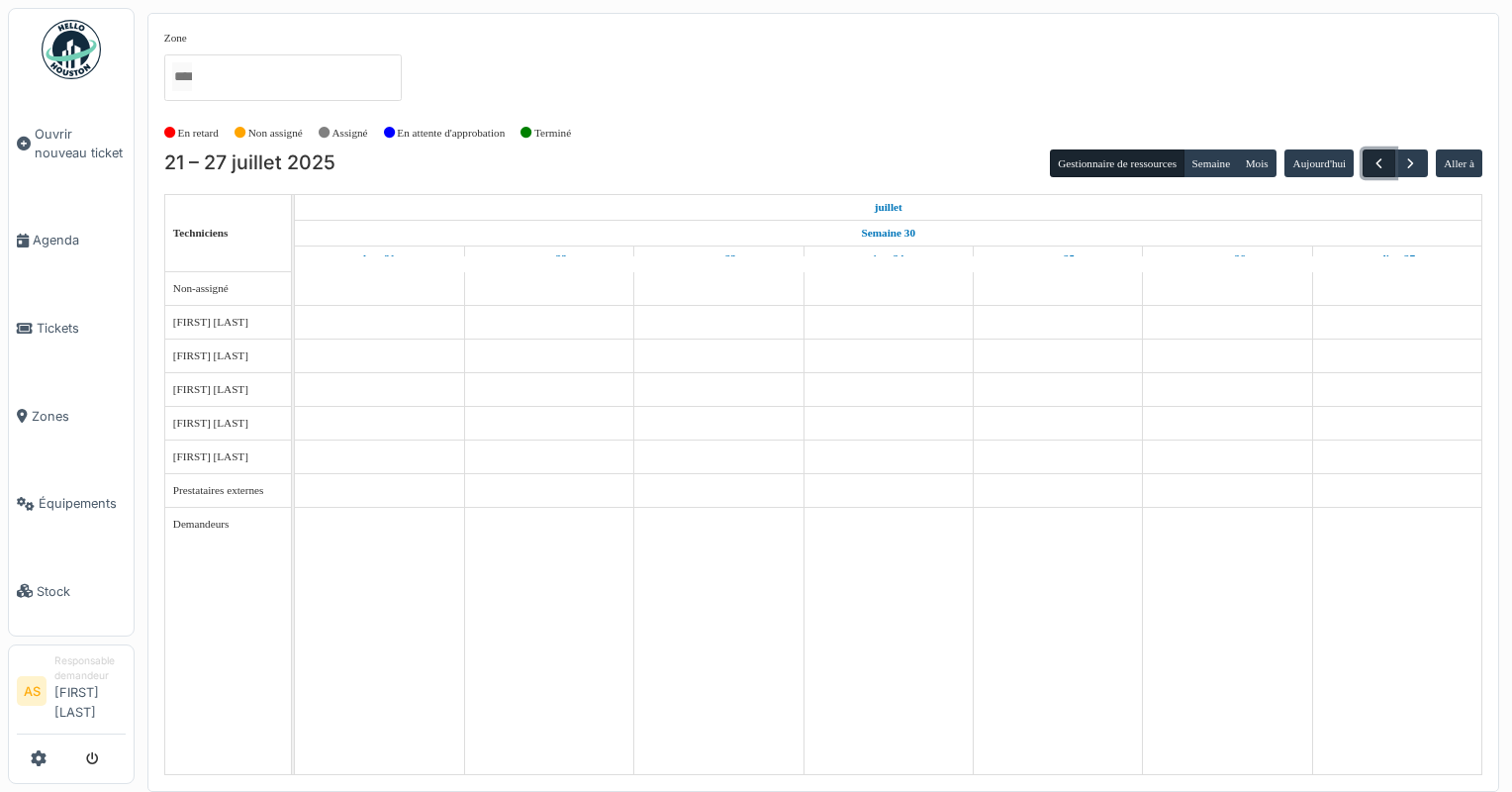 click at bounding box center (1378, 163) 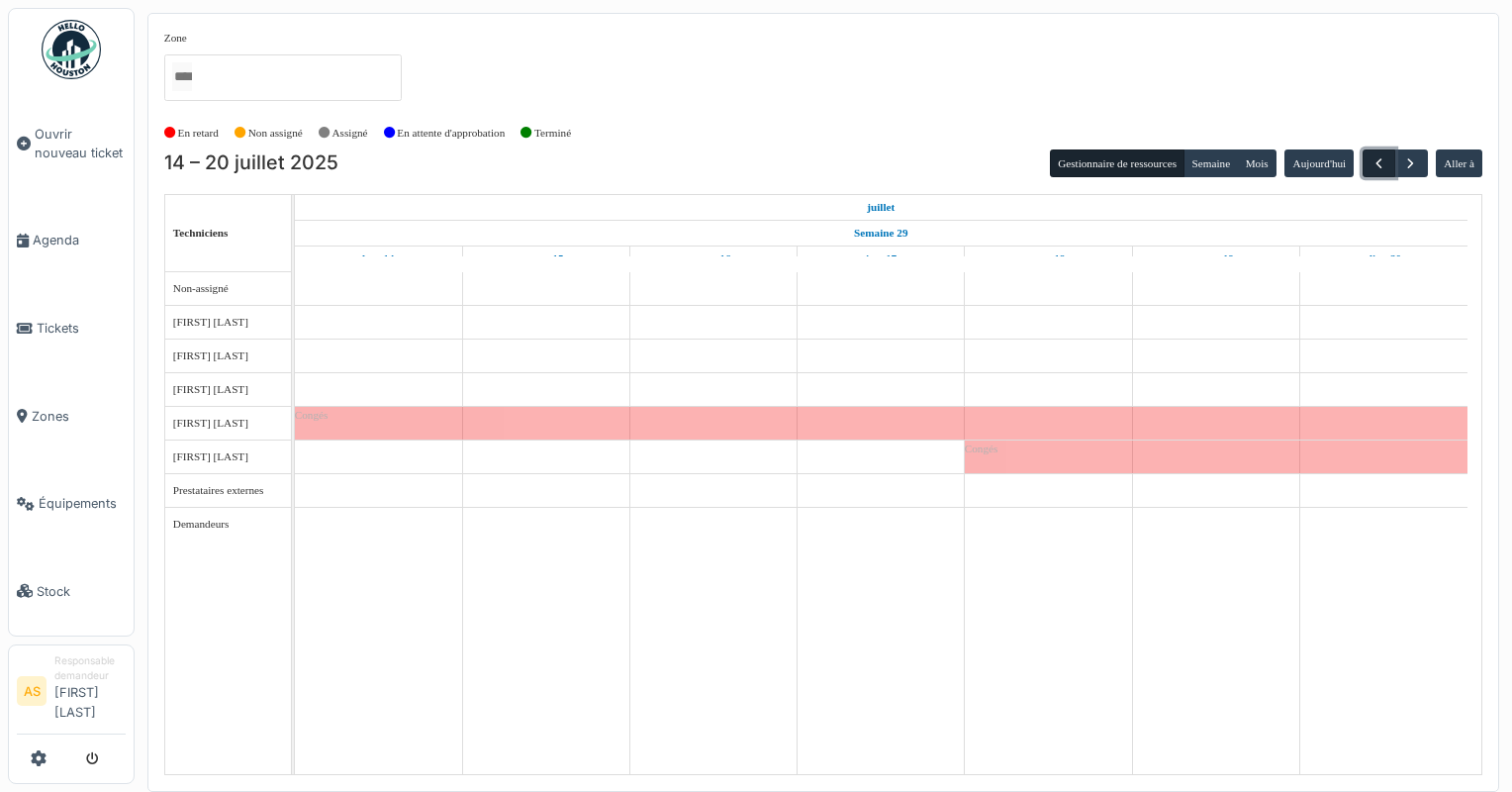 click at bounding box center (1378, 163) 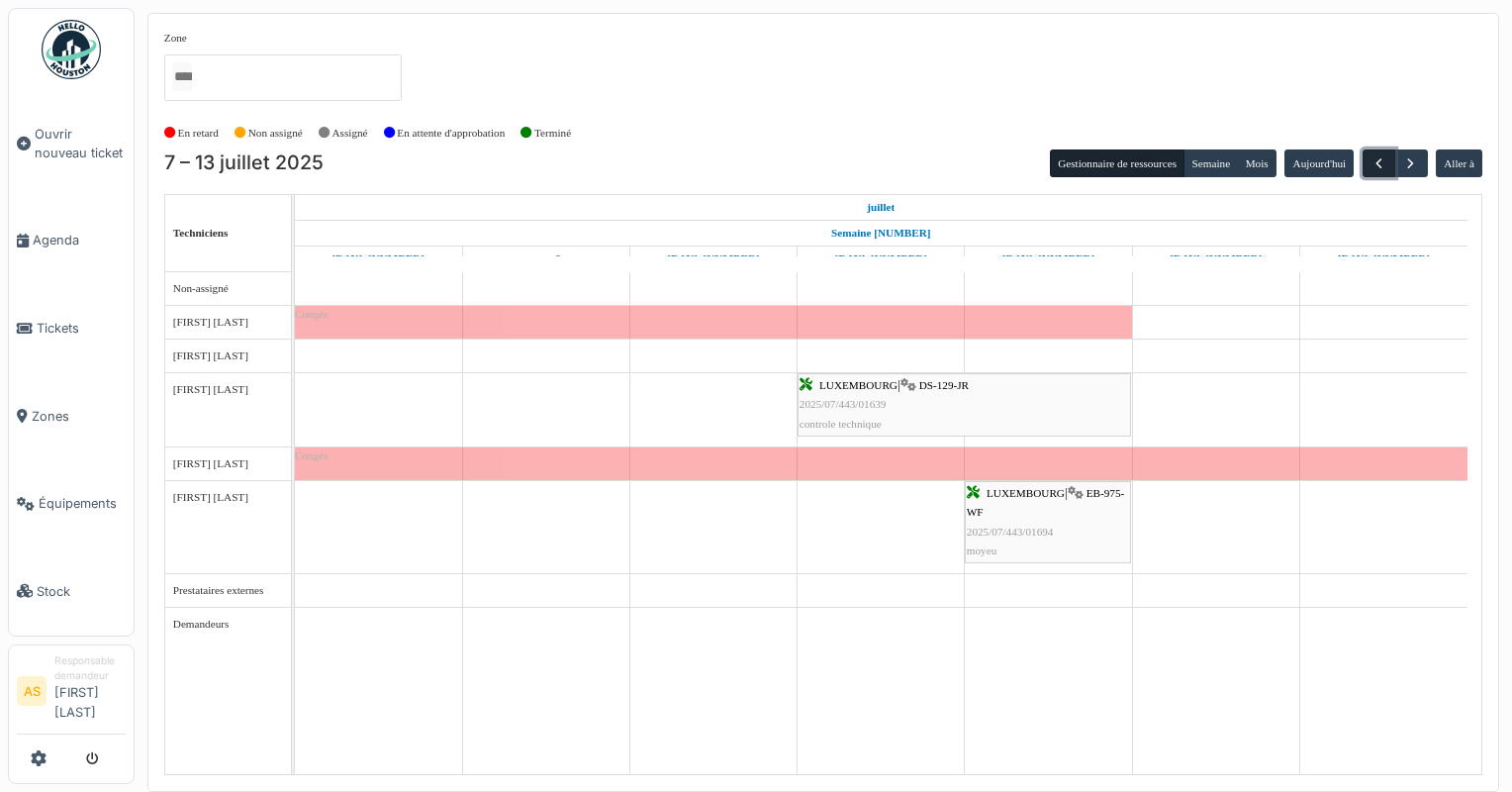 click at bounding box center (1378, 163) 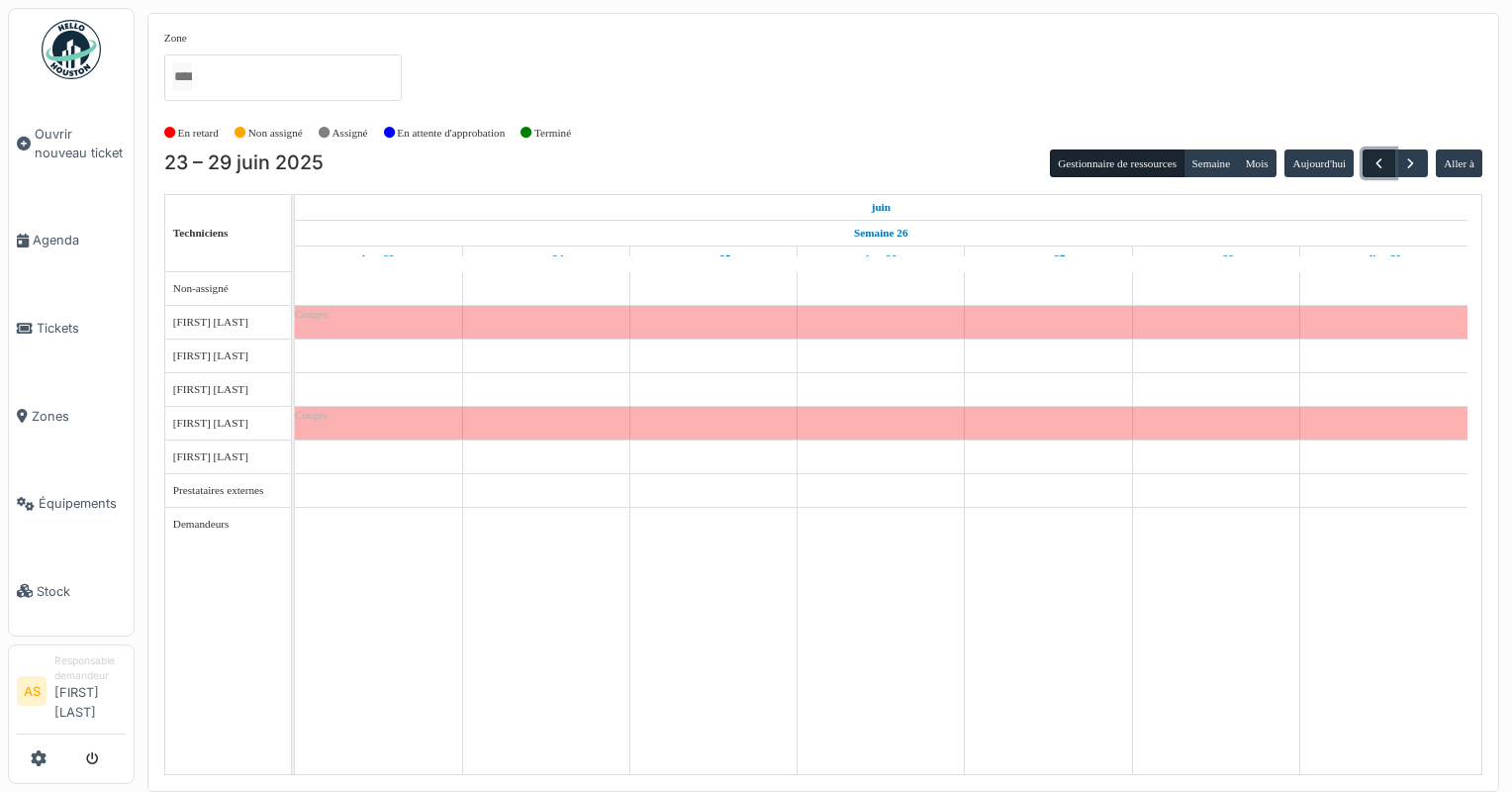 click at bounding box center [1378, 163] 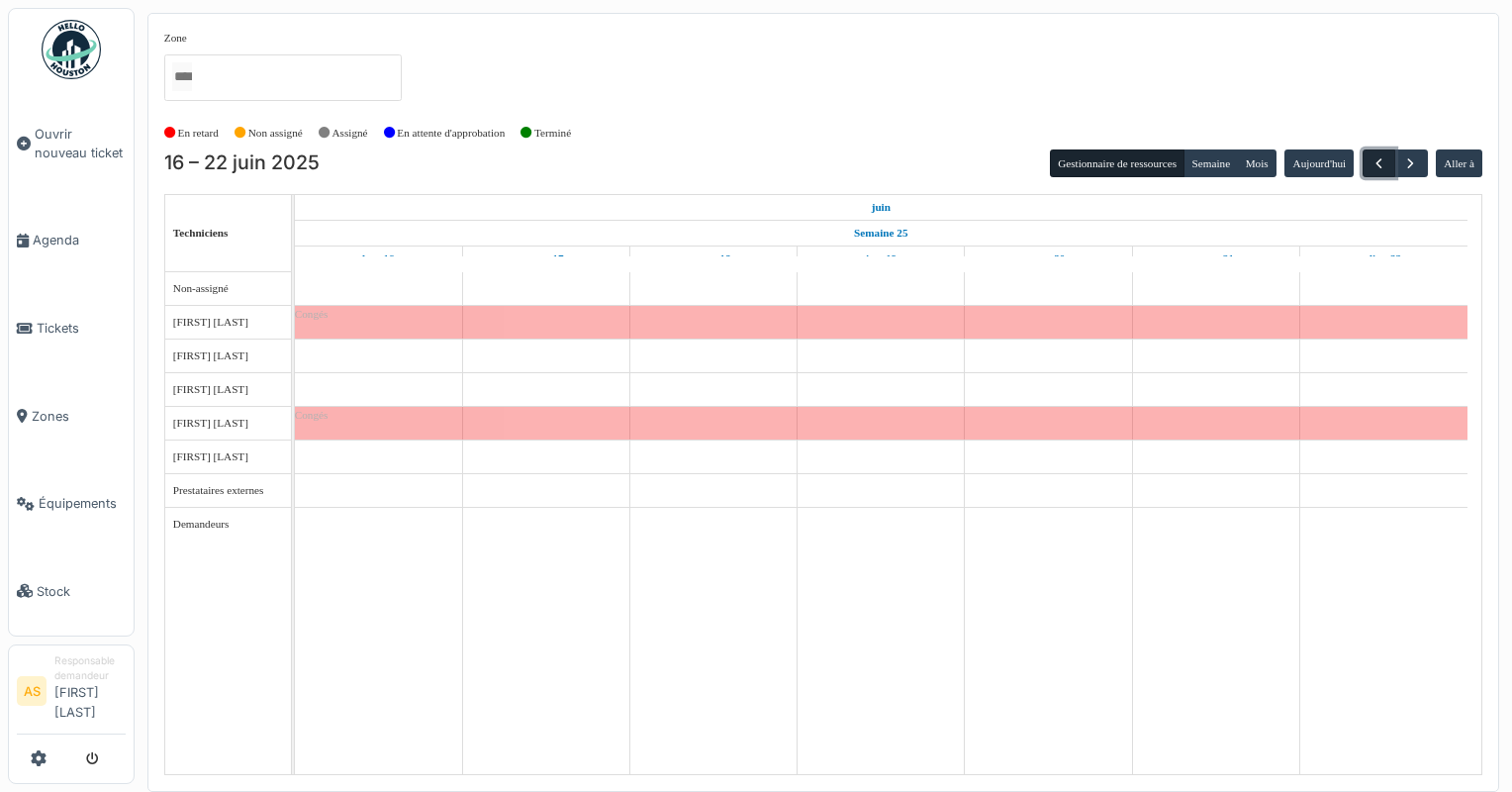 click at bounding box center (1378, 163) 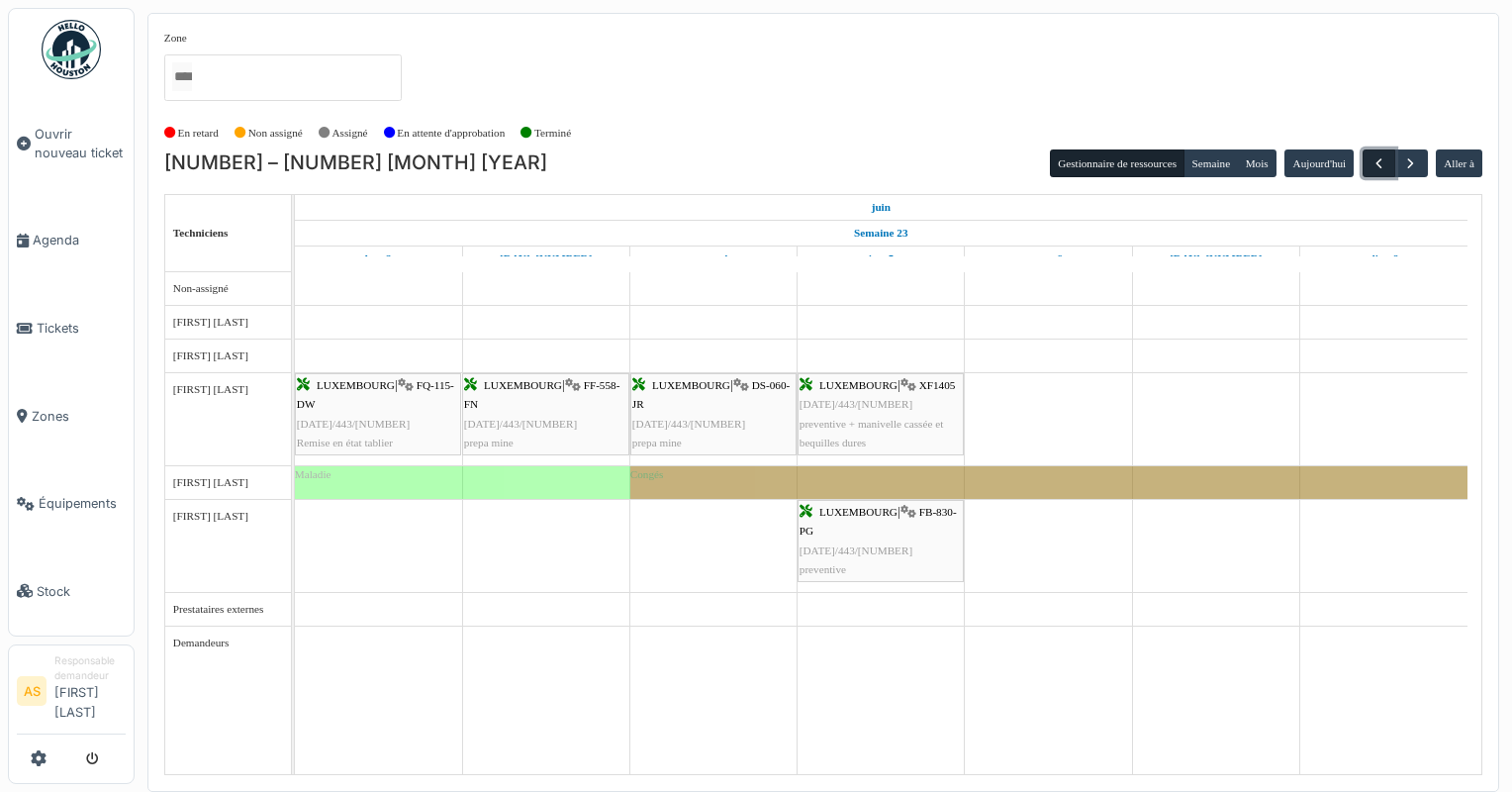 click at bounding box center [1378, 163] 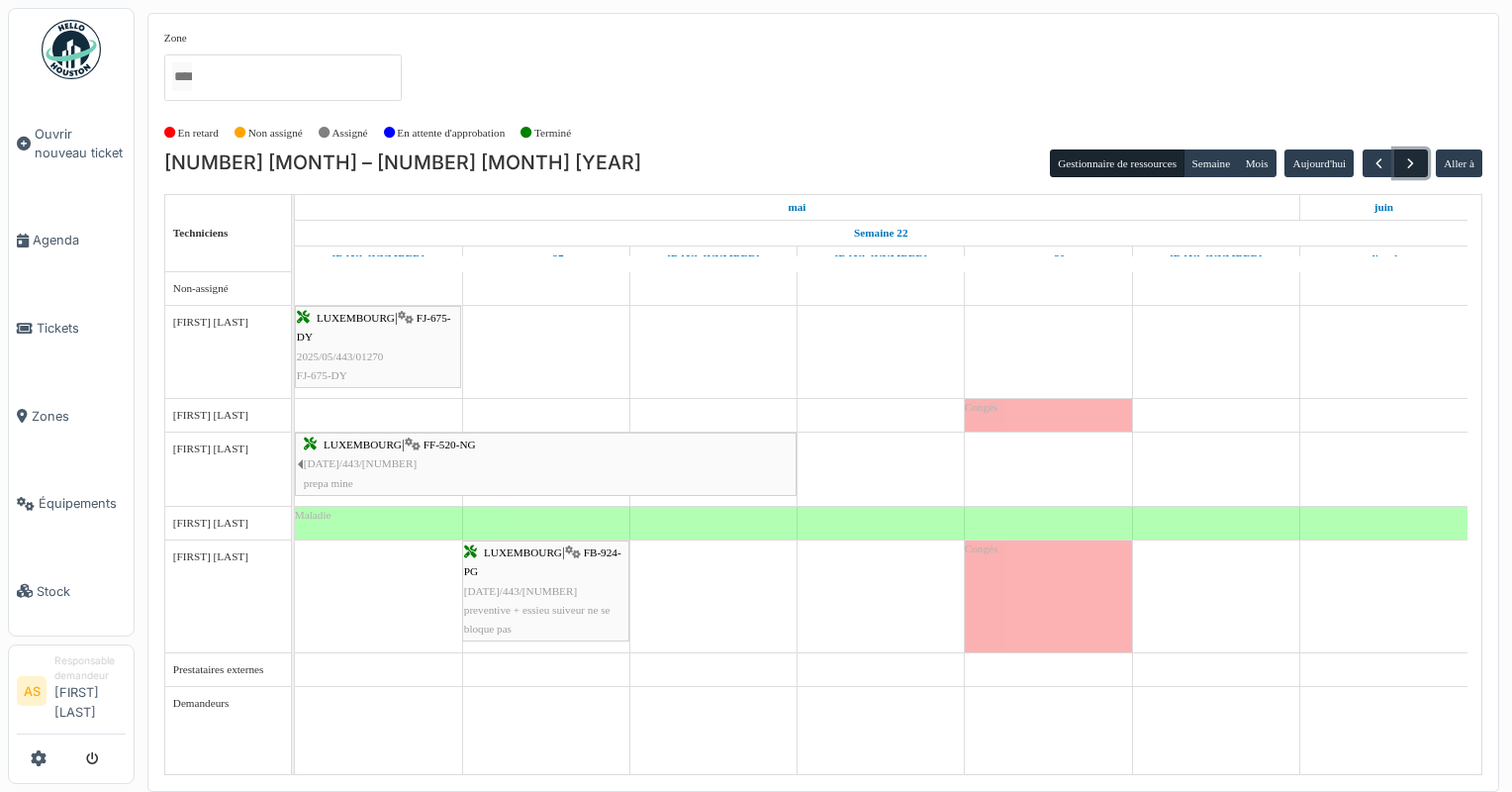 click at bounding box center [1410, 163] 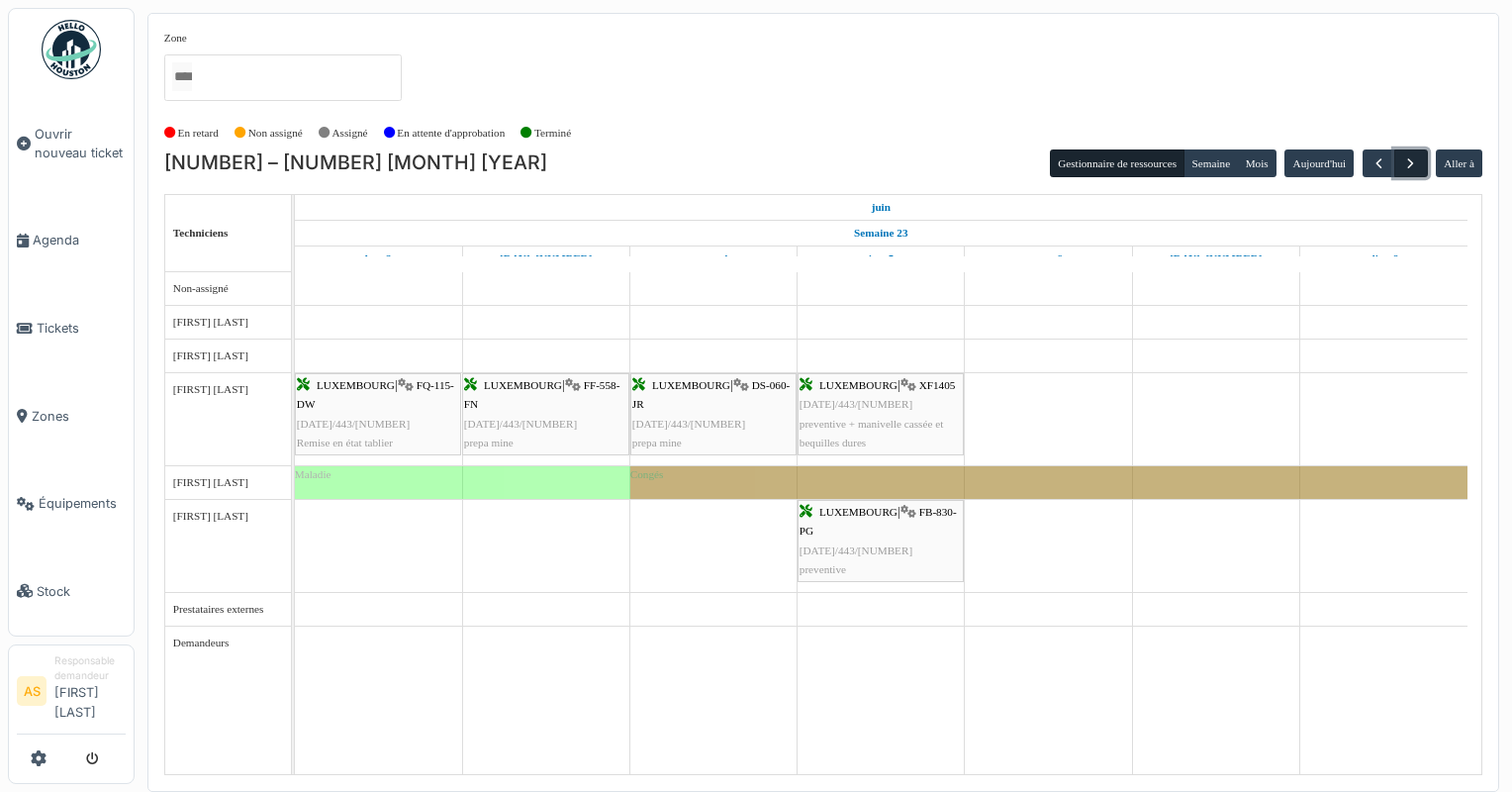 click at bounding box center (1410, 163) 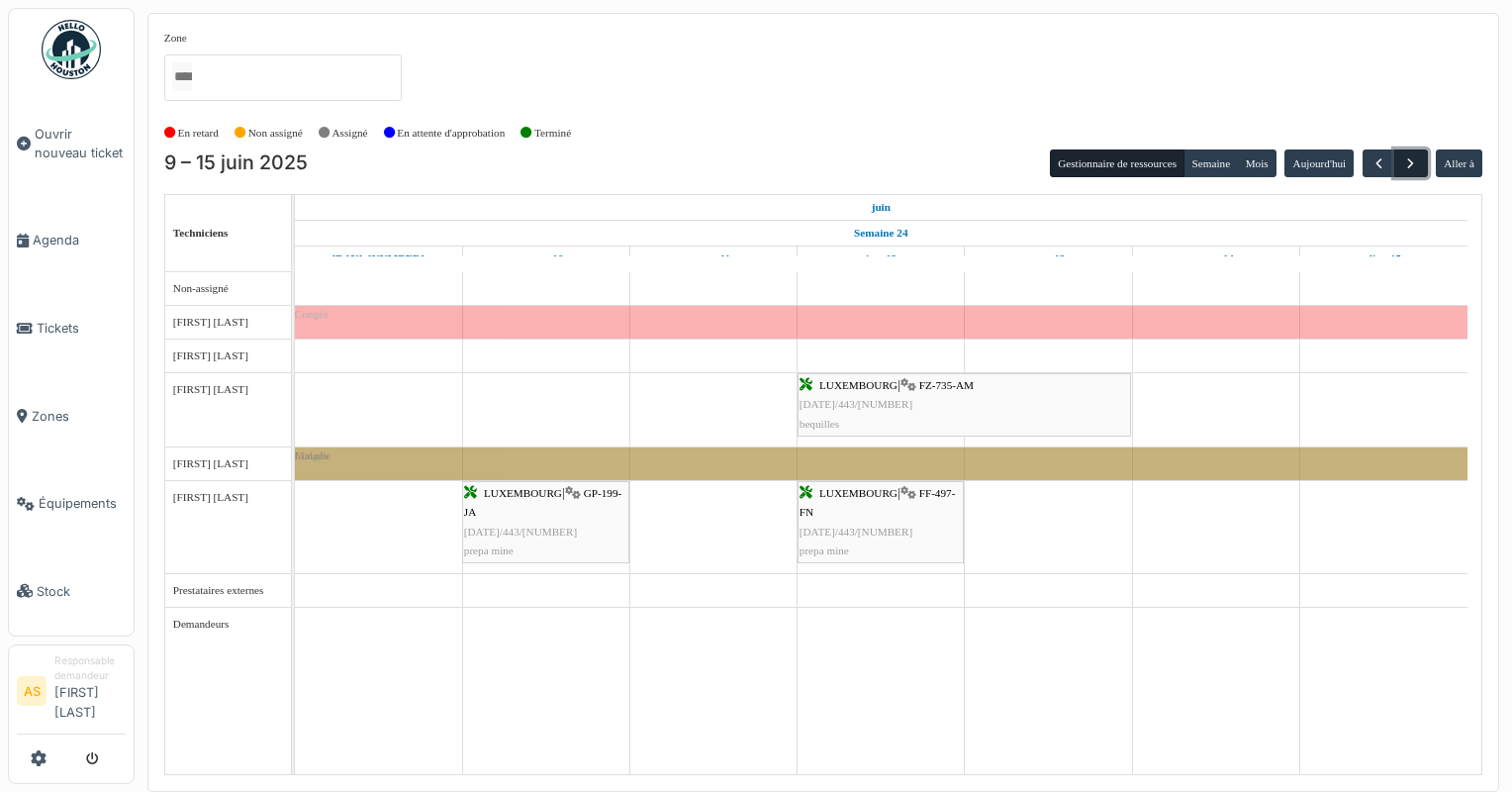 click at bounding box center [1410, 163] 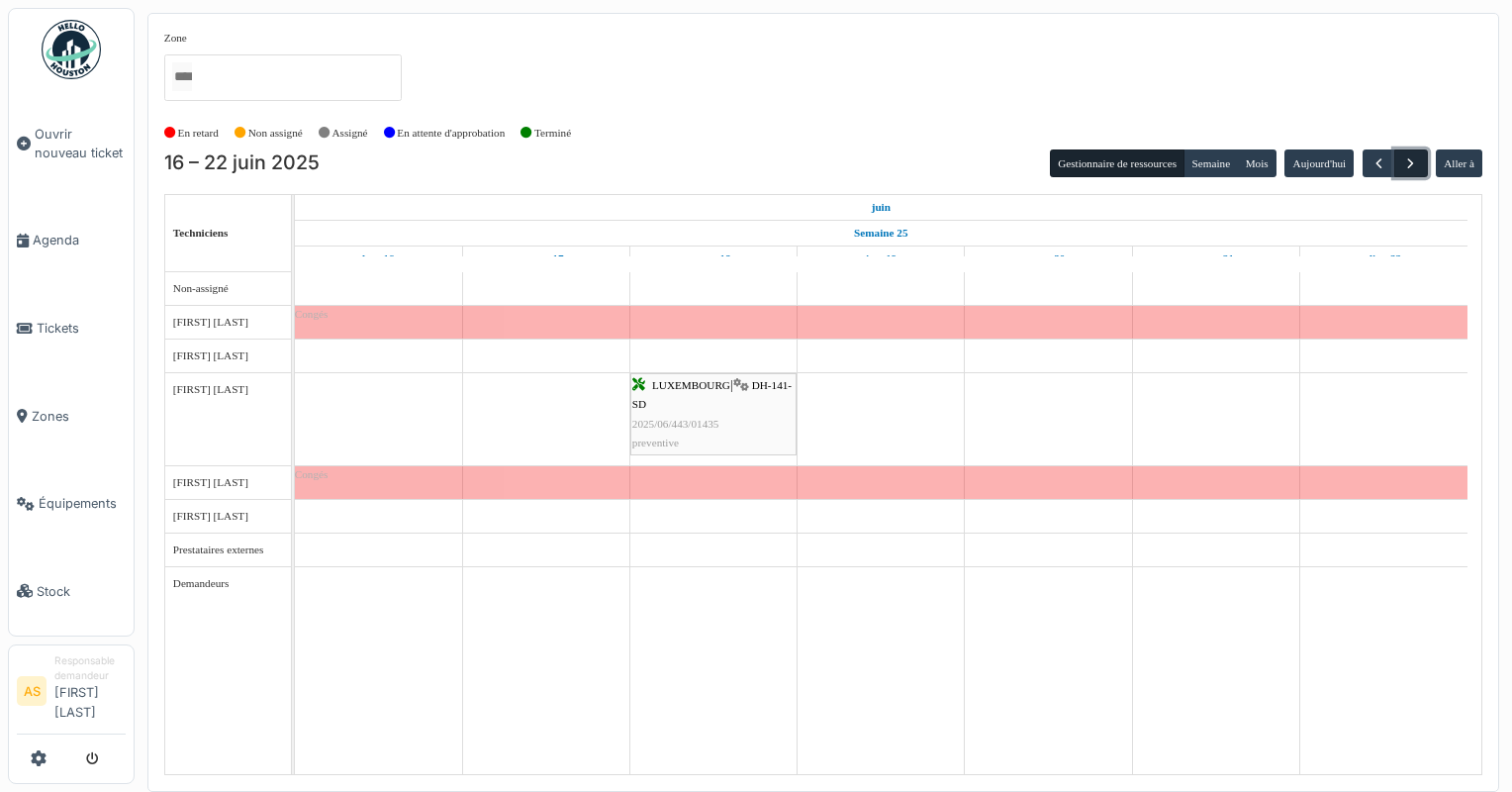 click at bounding box center (1410, 163) 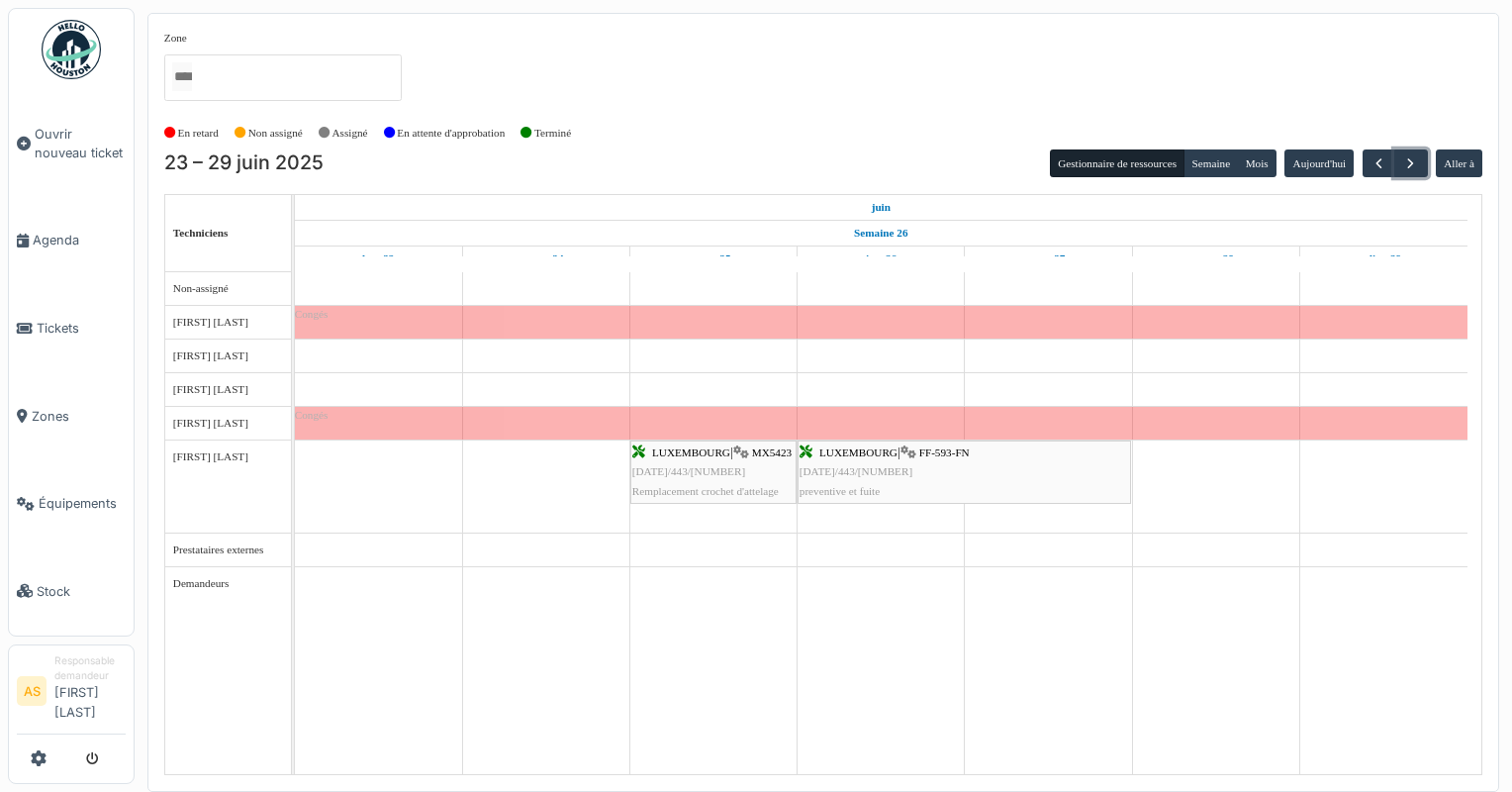 click on "LUXEMBOURG
|     MX5423
2025/07/443/01518
Remplacement crochet d'attelage" at bounding box center [713, 472] 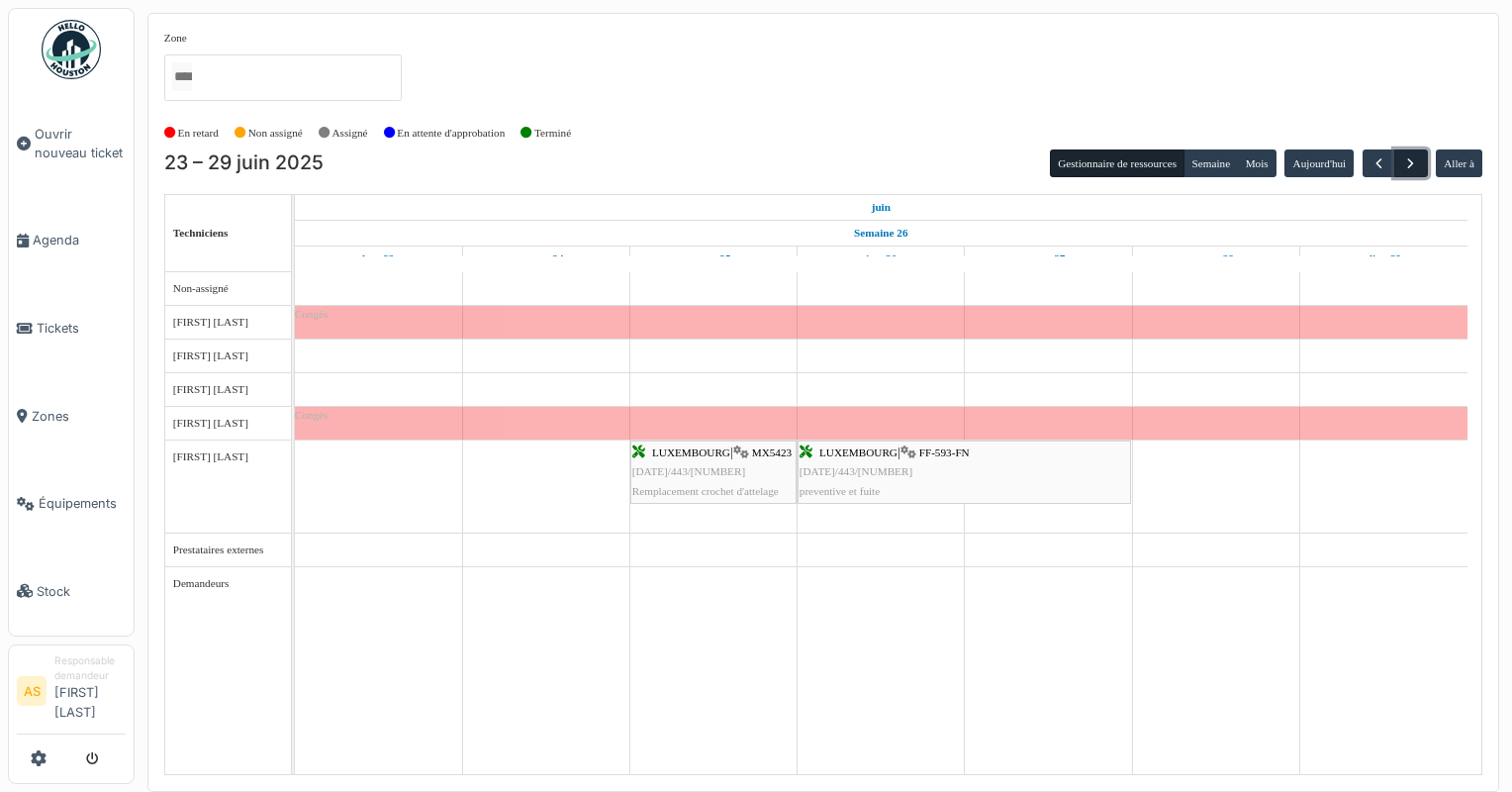 click at bounding box center [1410, 163] 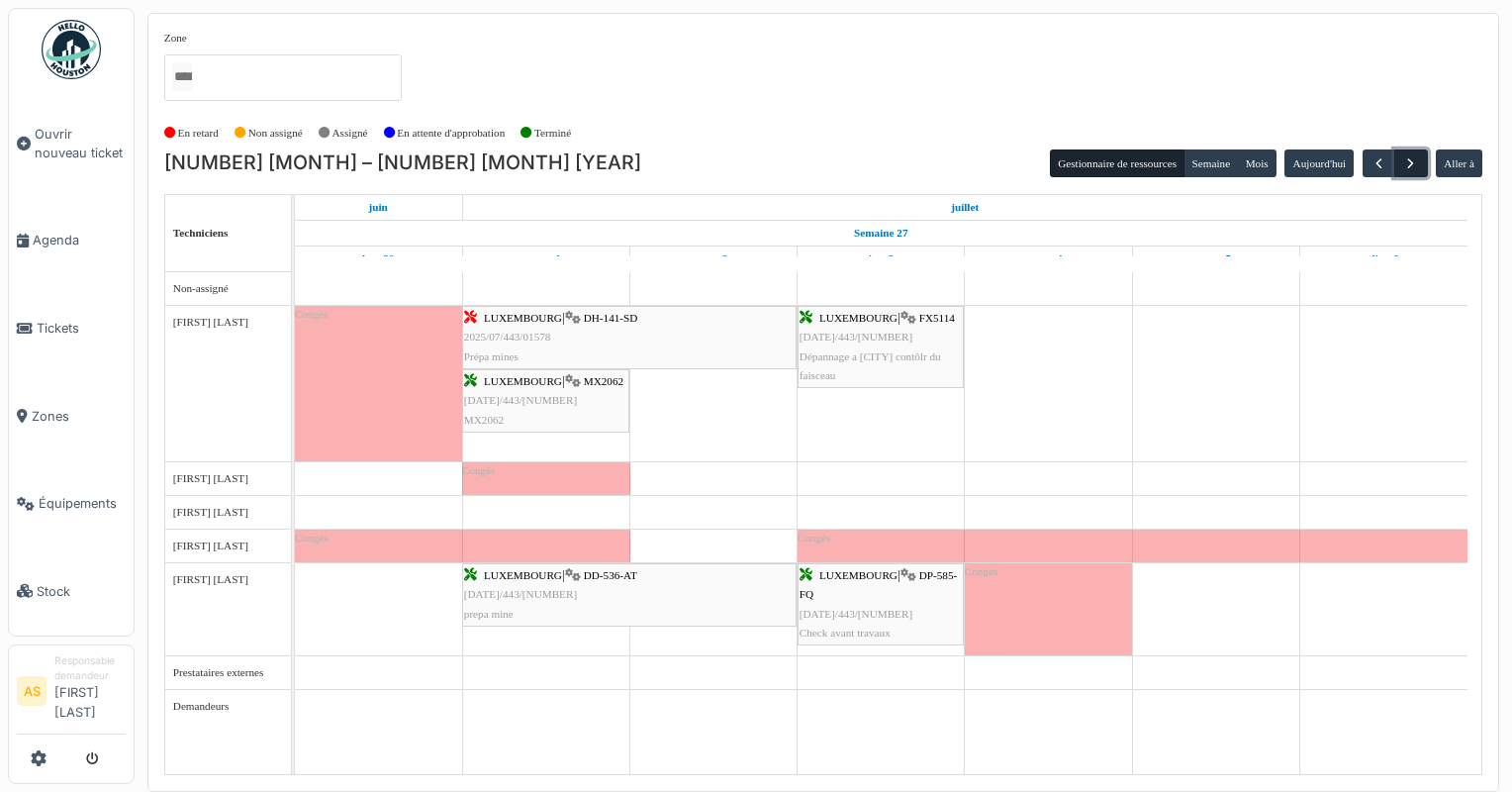 click at bounding box center [1410, 163] 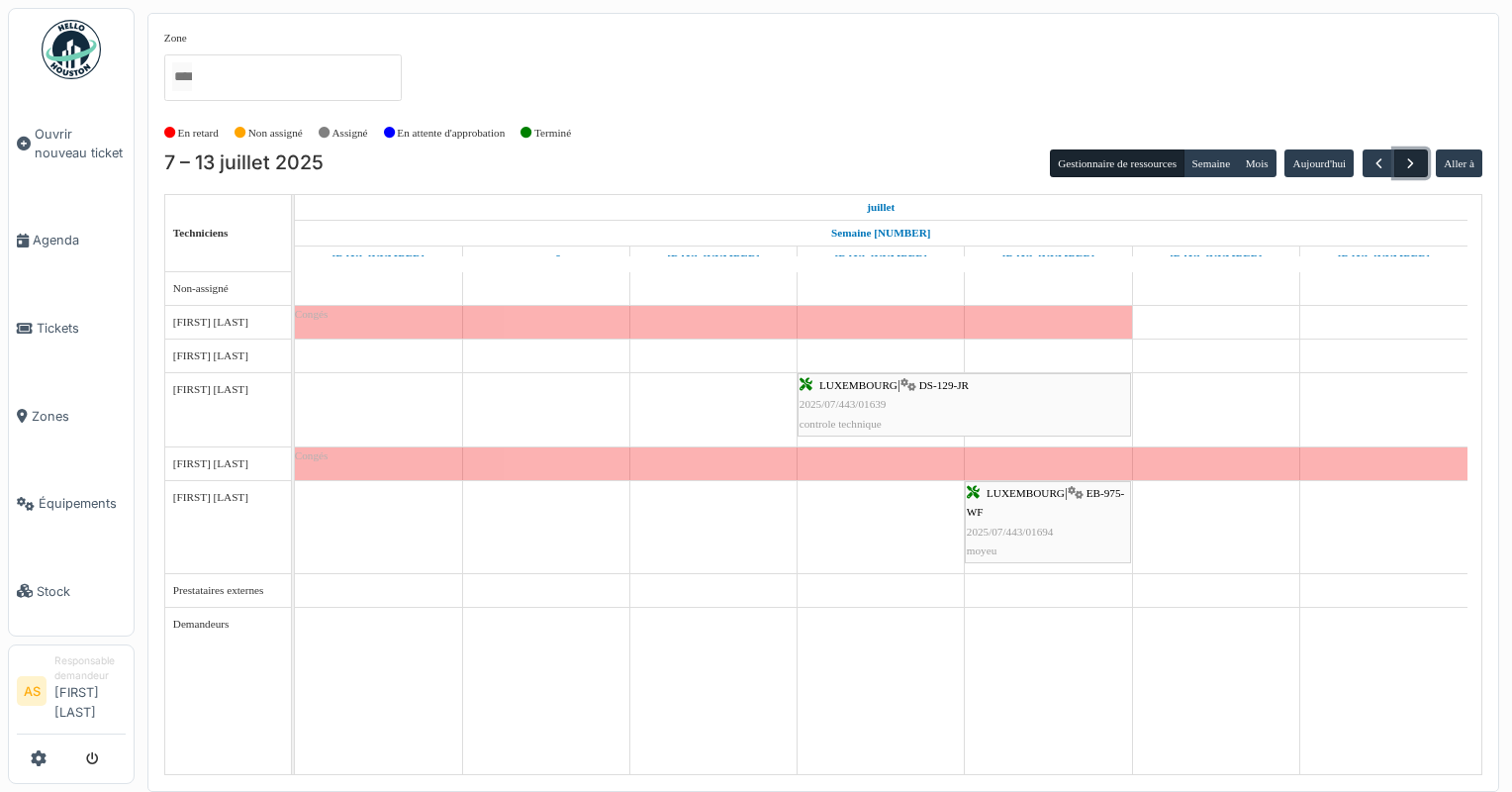 click at bounding box center (1410, 163) 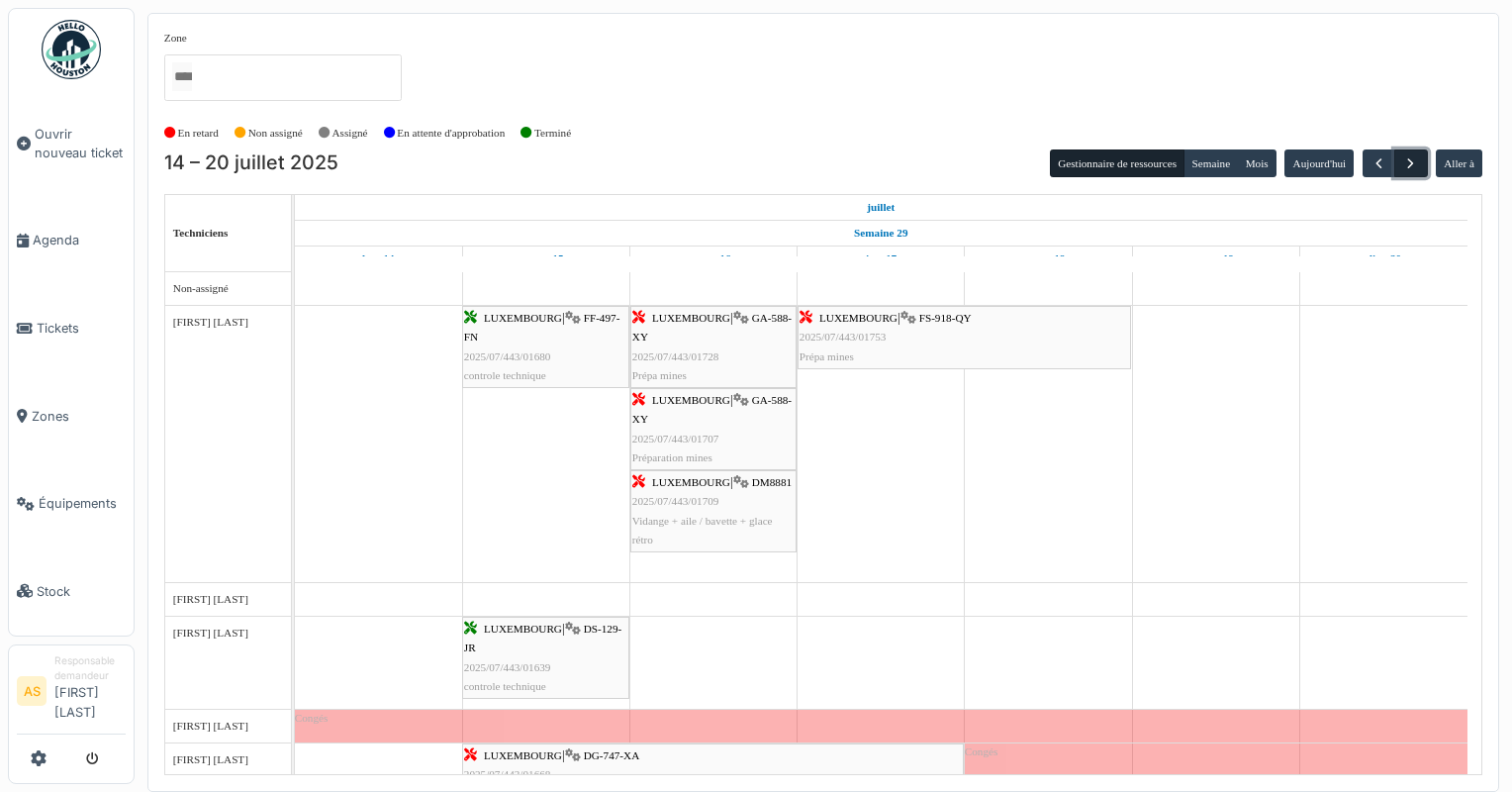 click at bounding box center [1410, 163] 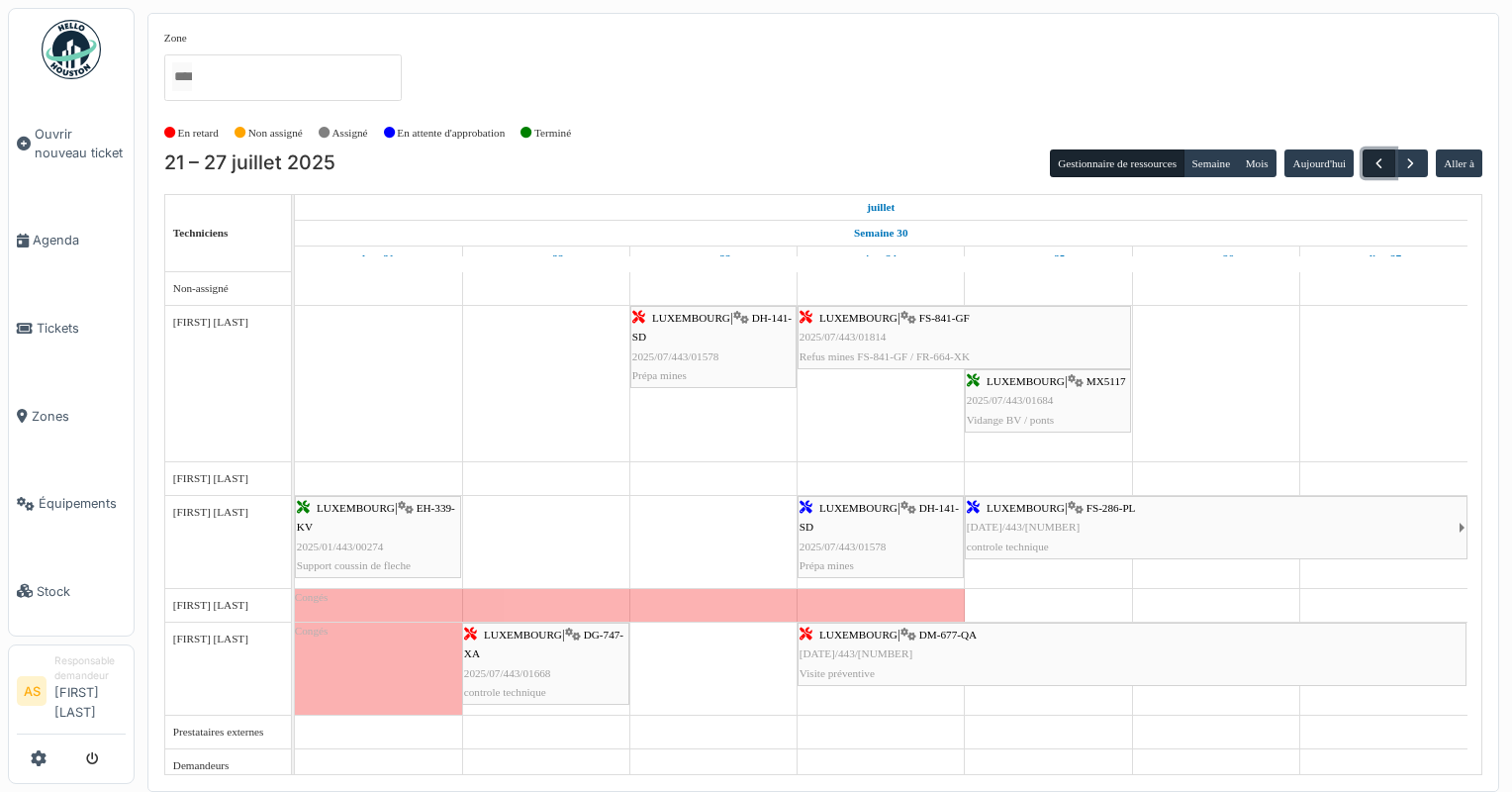 click at bounding box center [1378, 163] 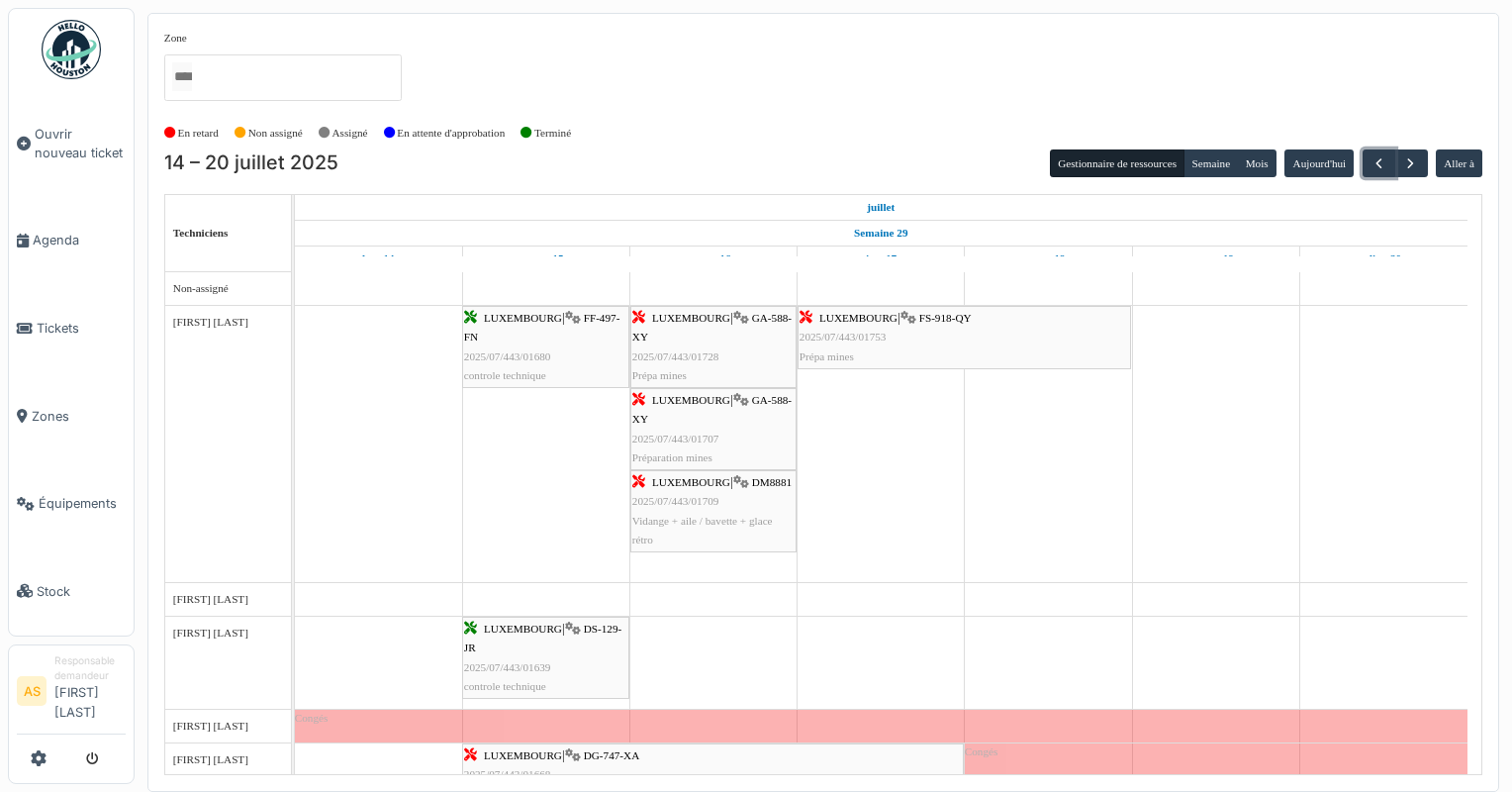 scroll, scrollTop: 79, scrollLeft: 0, axis: vertical 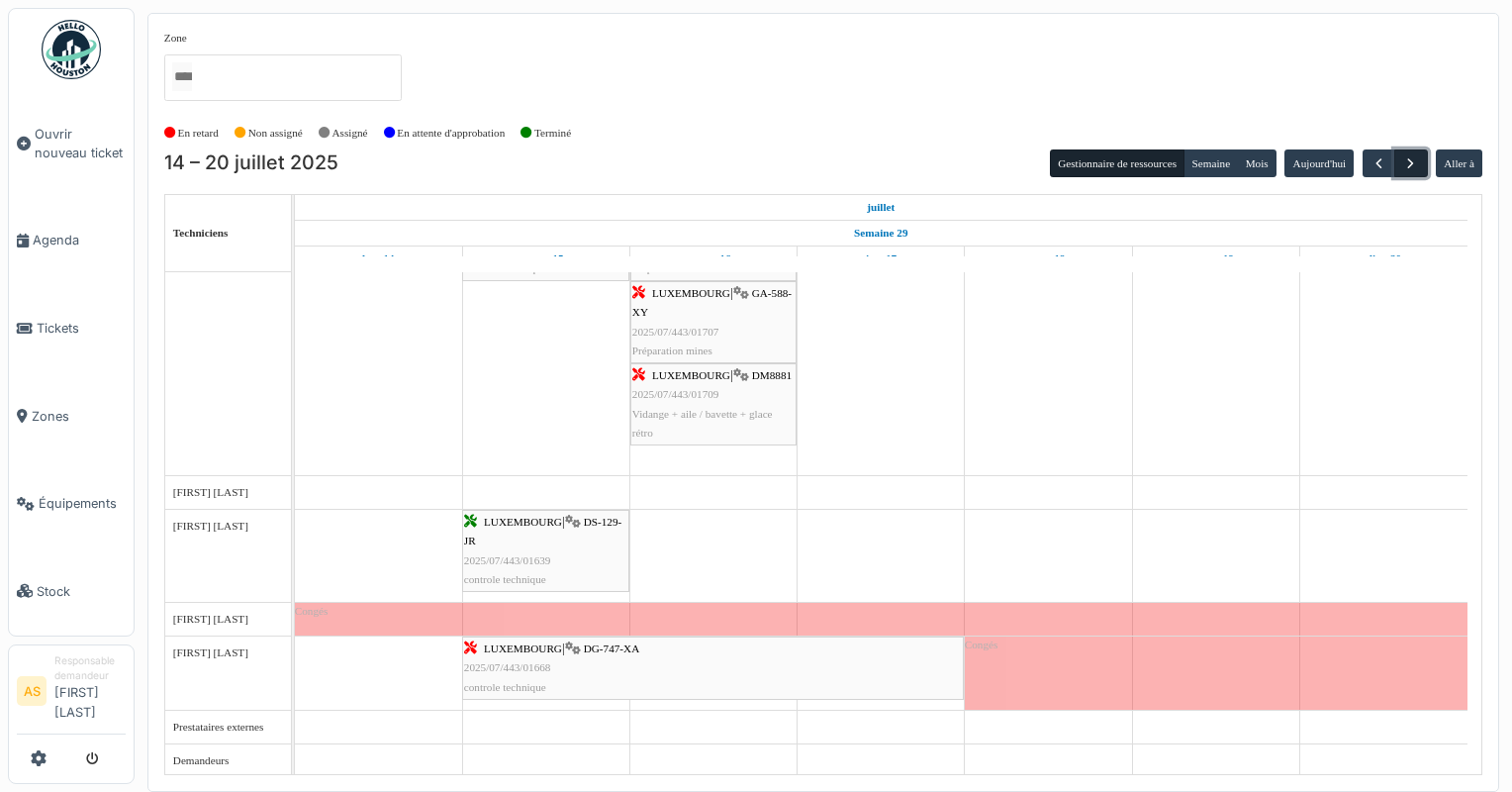 click at bounding box center (1410, 163) 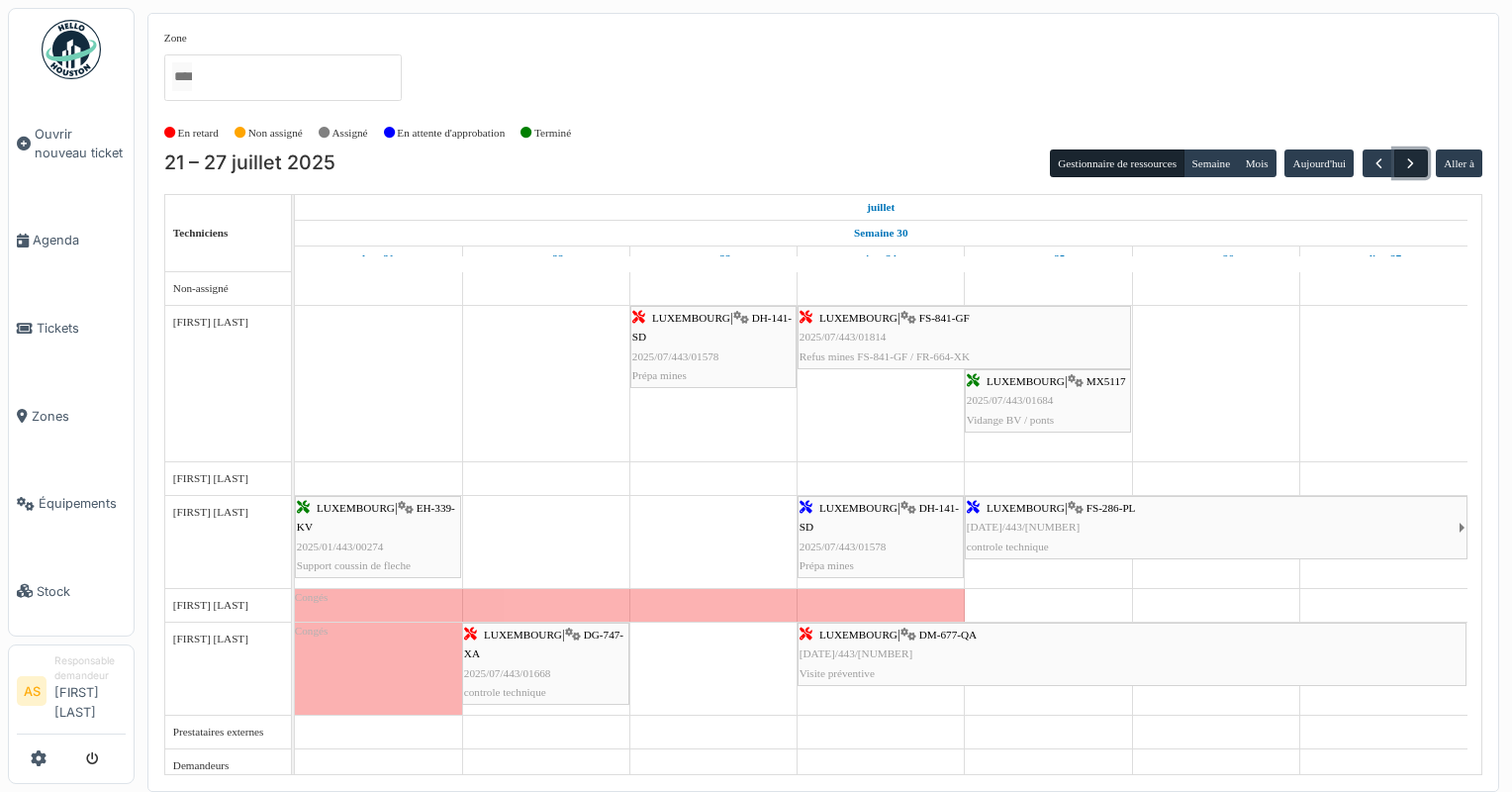 click at bounding box center [1410, 163] 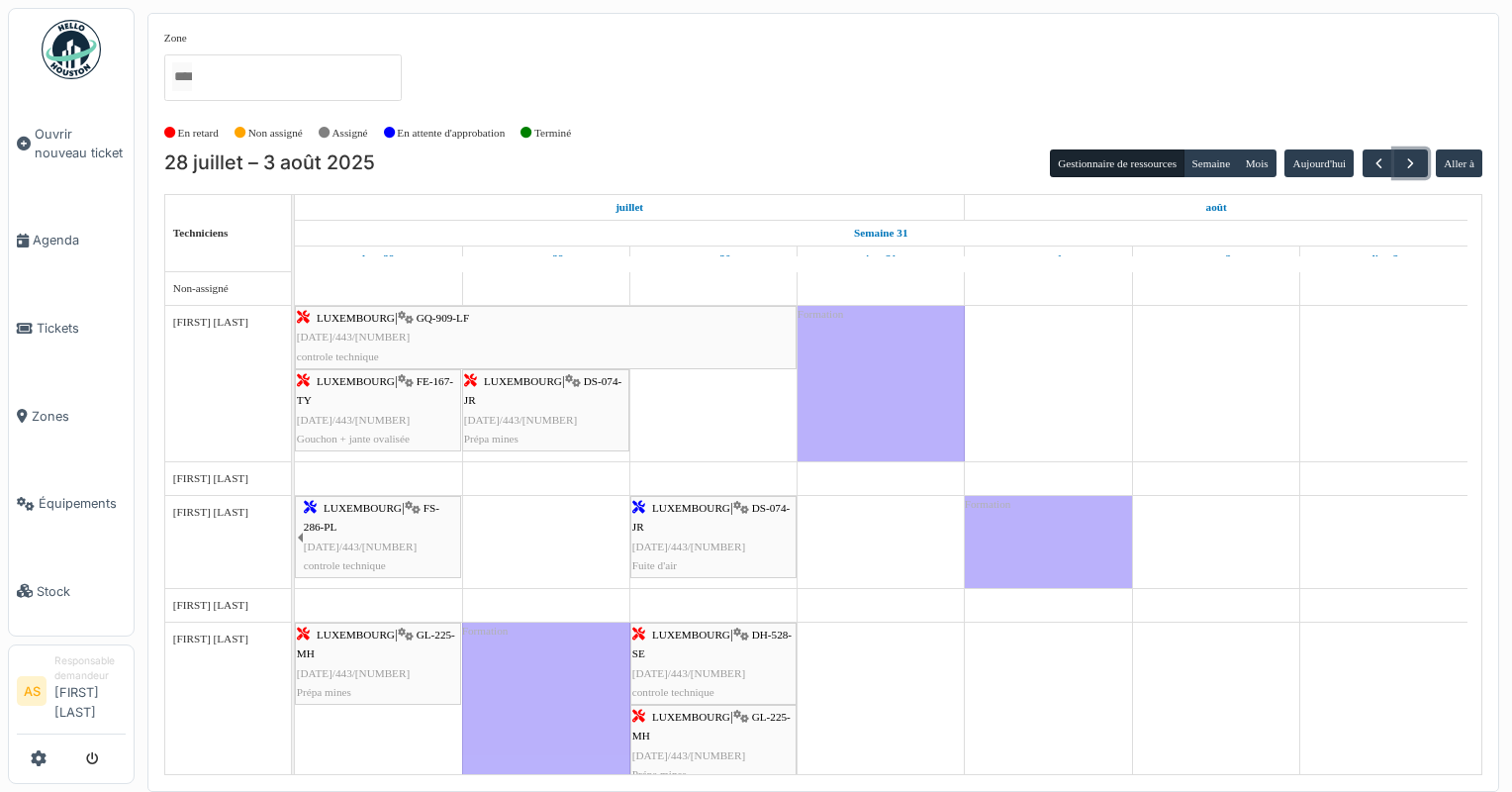 scroll, scrollTop: 87, scrollLeft: 0, axis: vertical 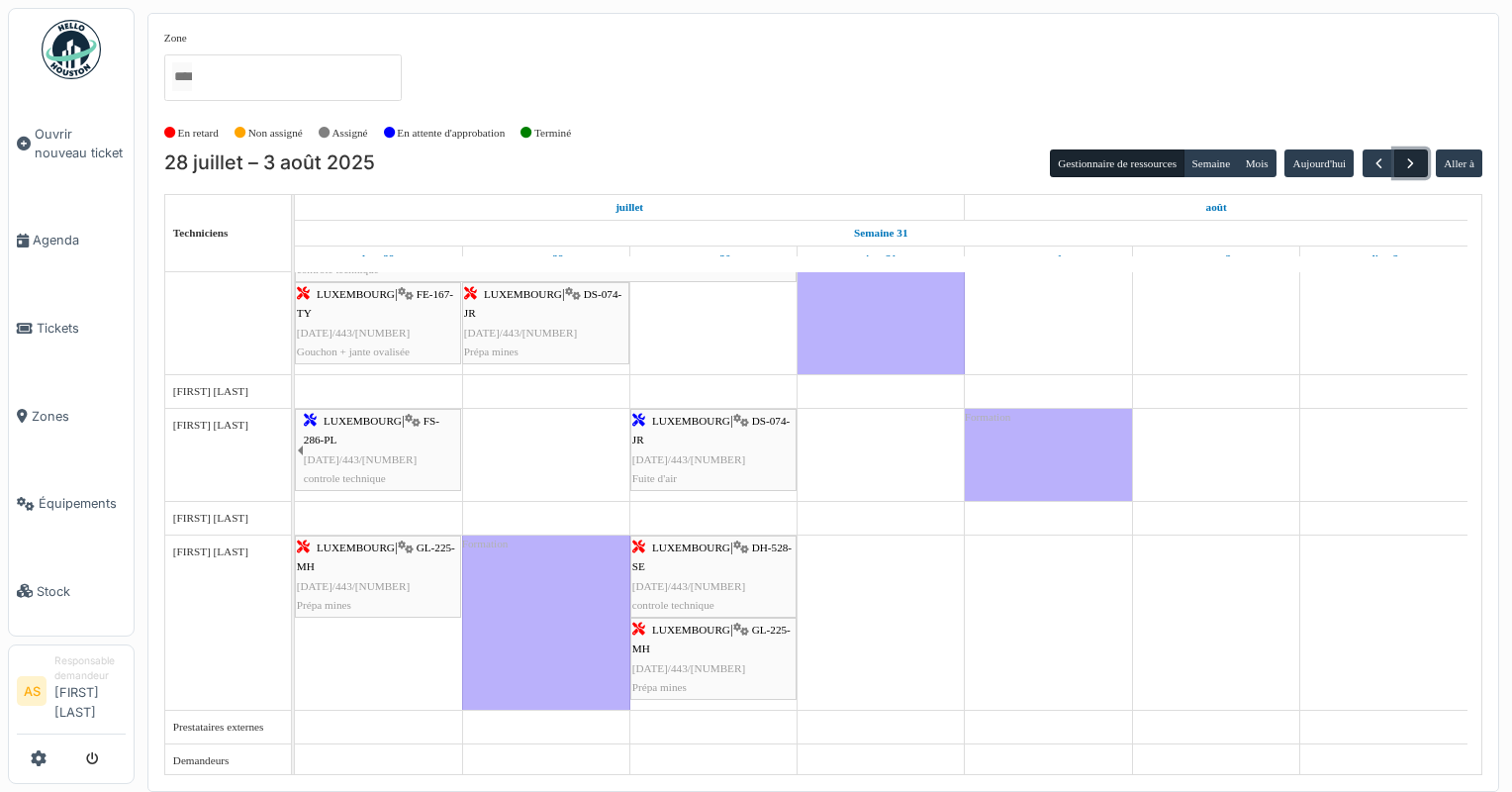click at bounding box center (1410, 163) 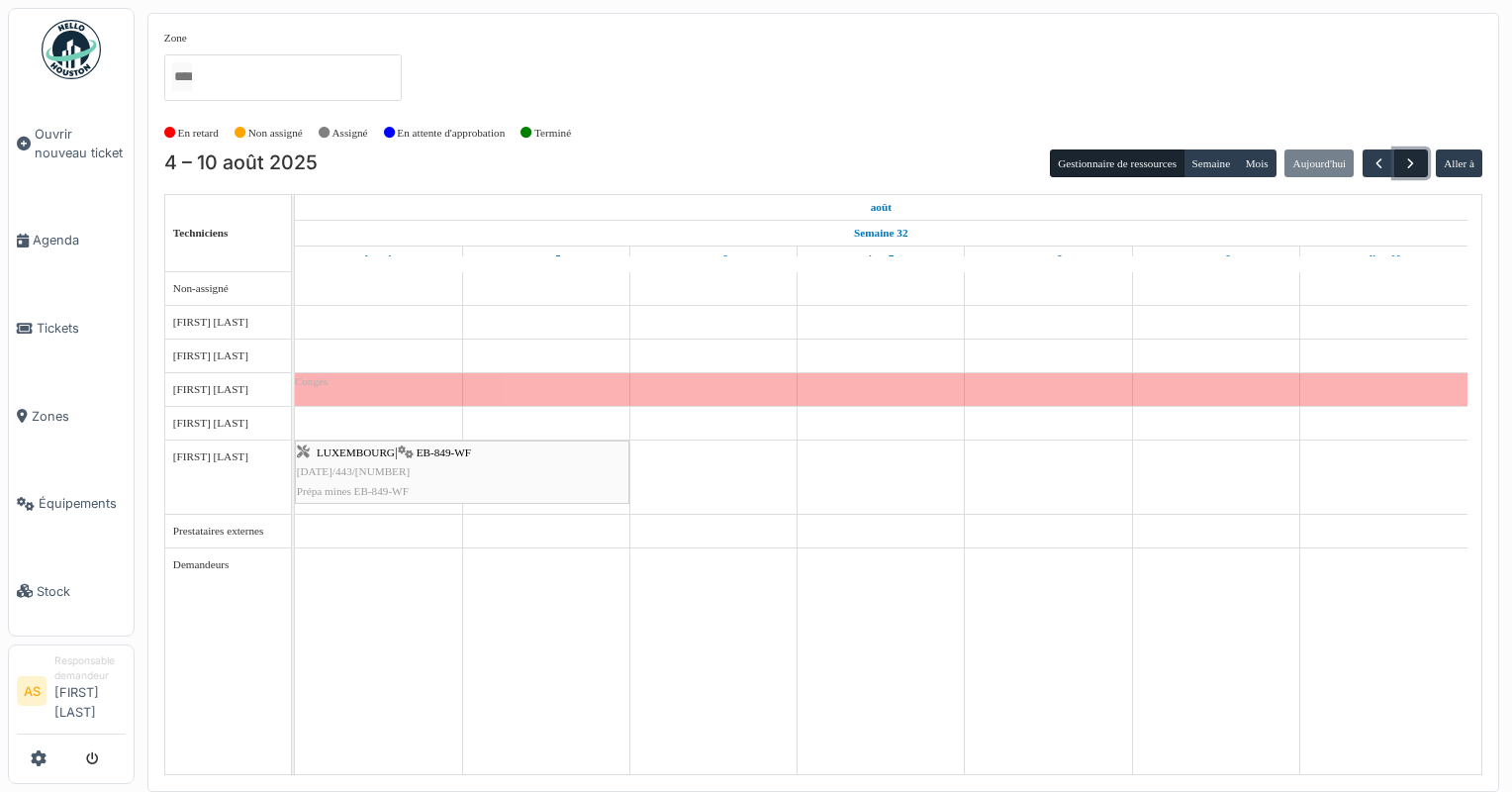 scroll, scrollTop: 0, scrollLeft: 0, axis: both 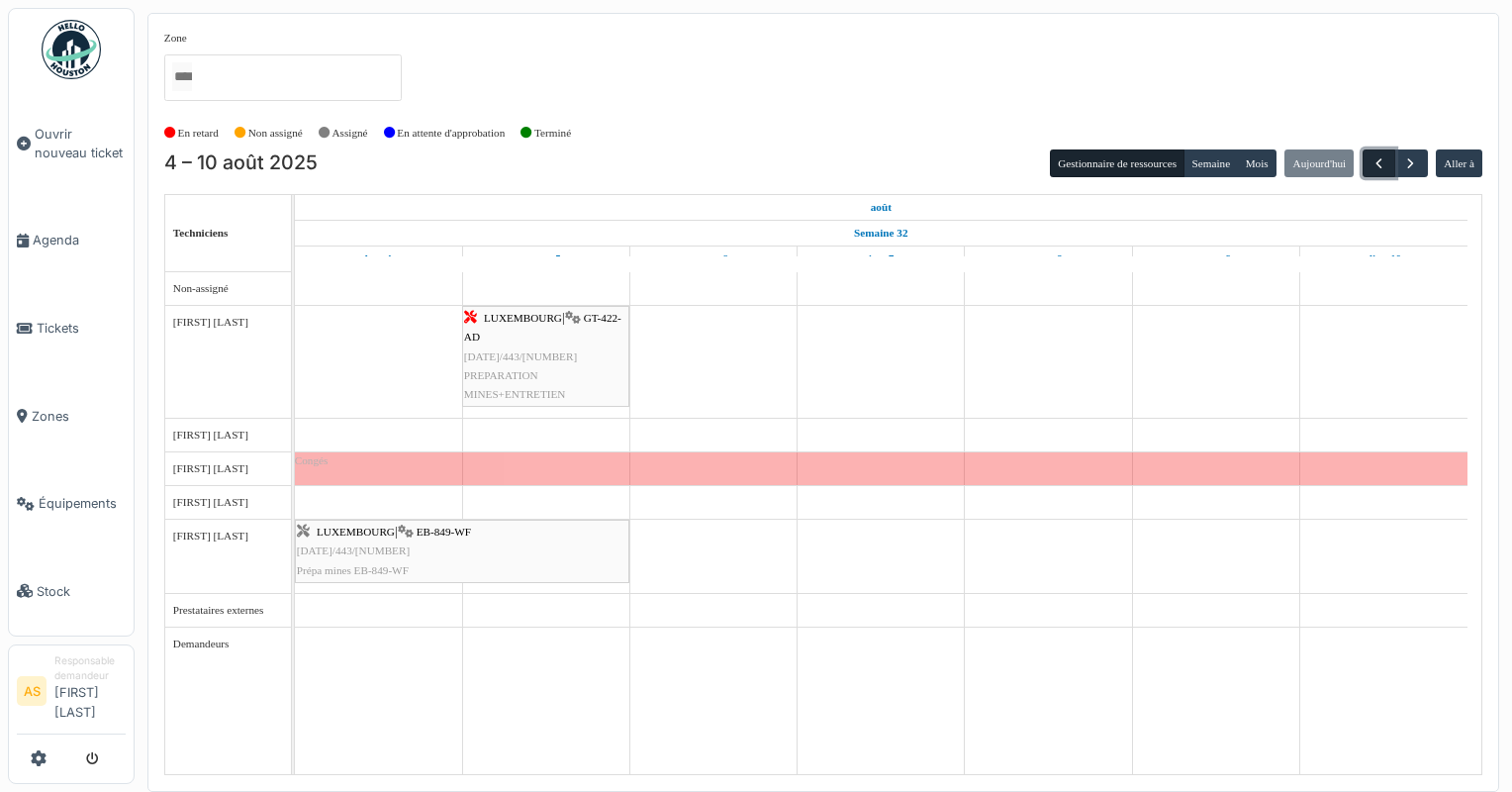 click at bounding box center (1378, 163) 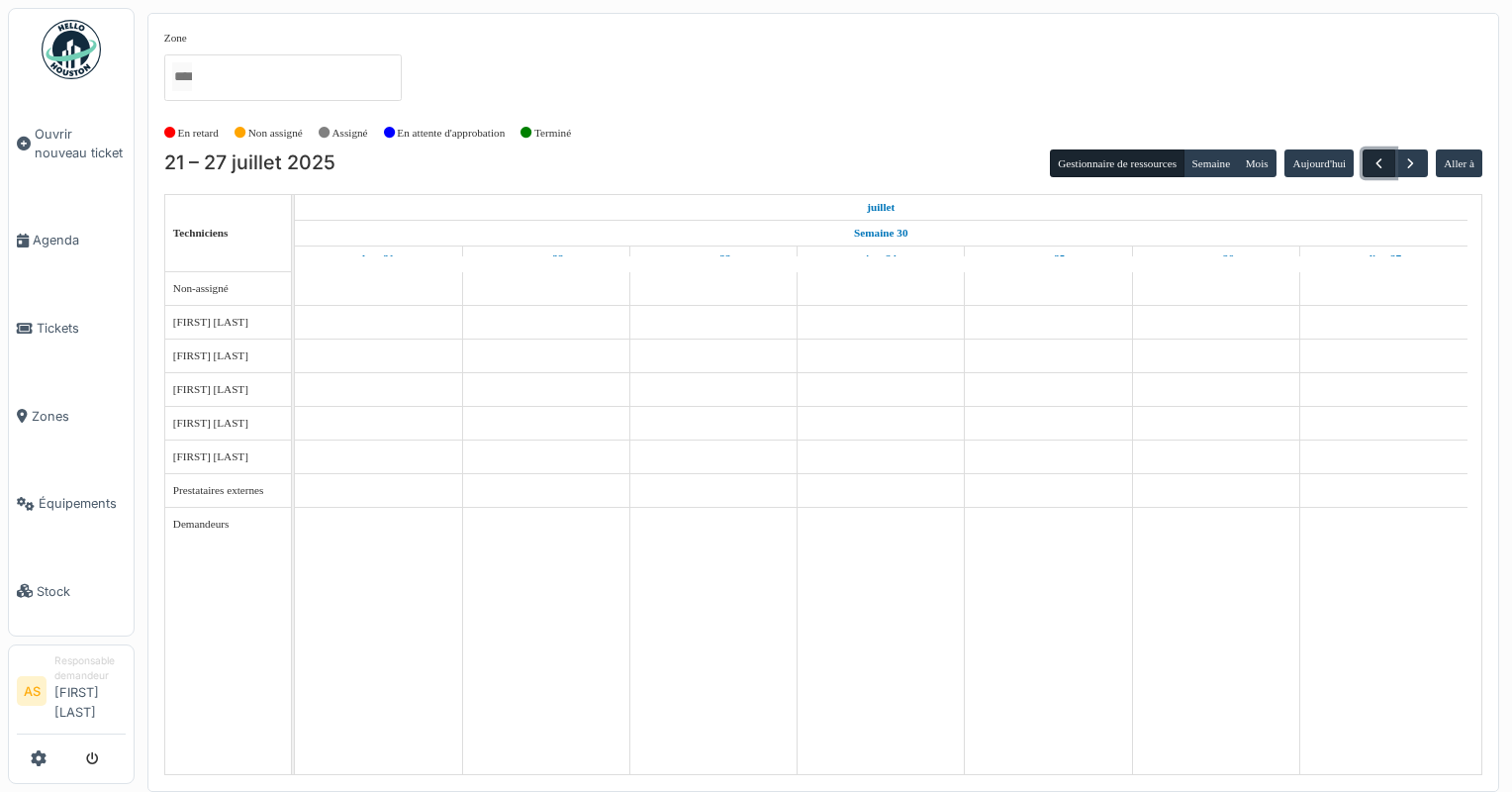 click at bounding box center [1378, 163] 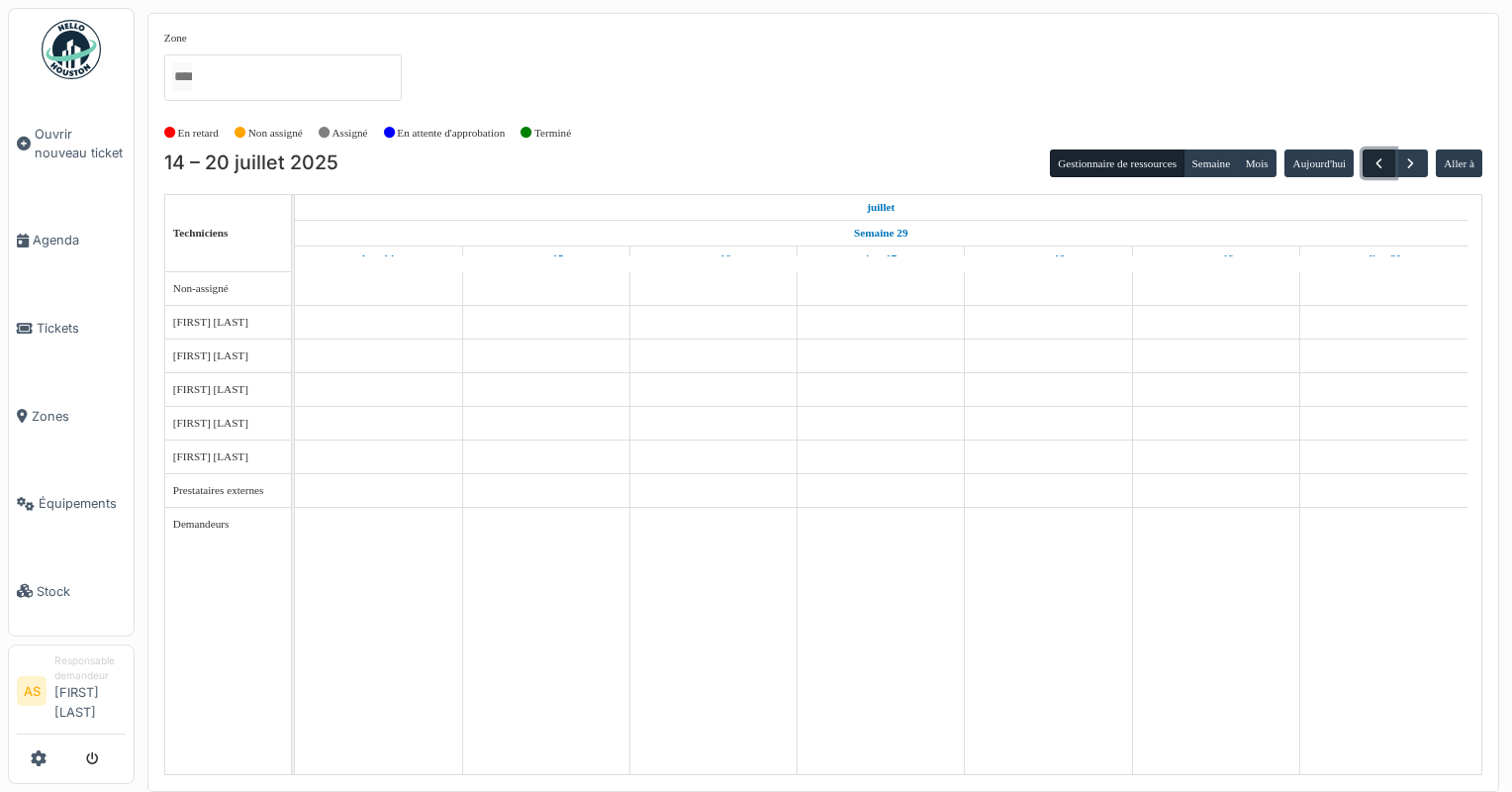 click at bounding box center [1378, 163] 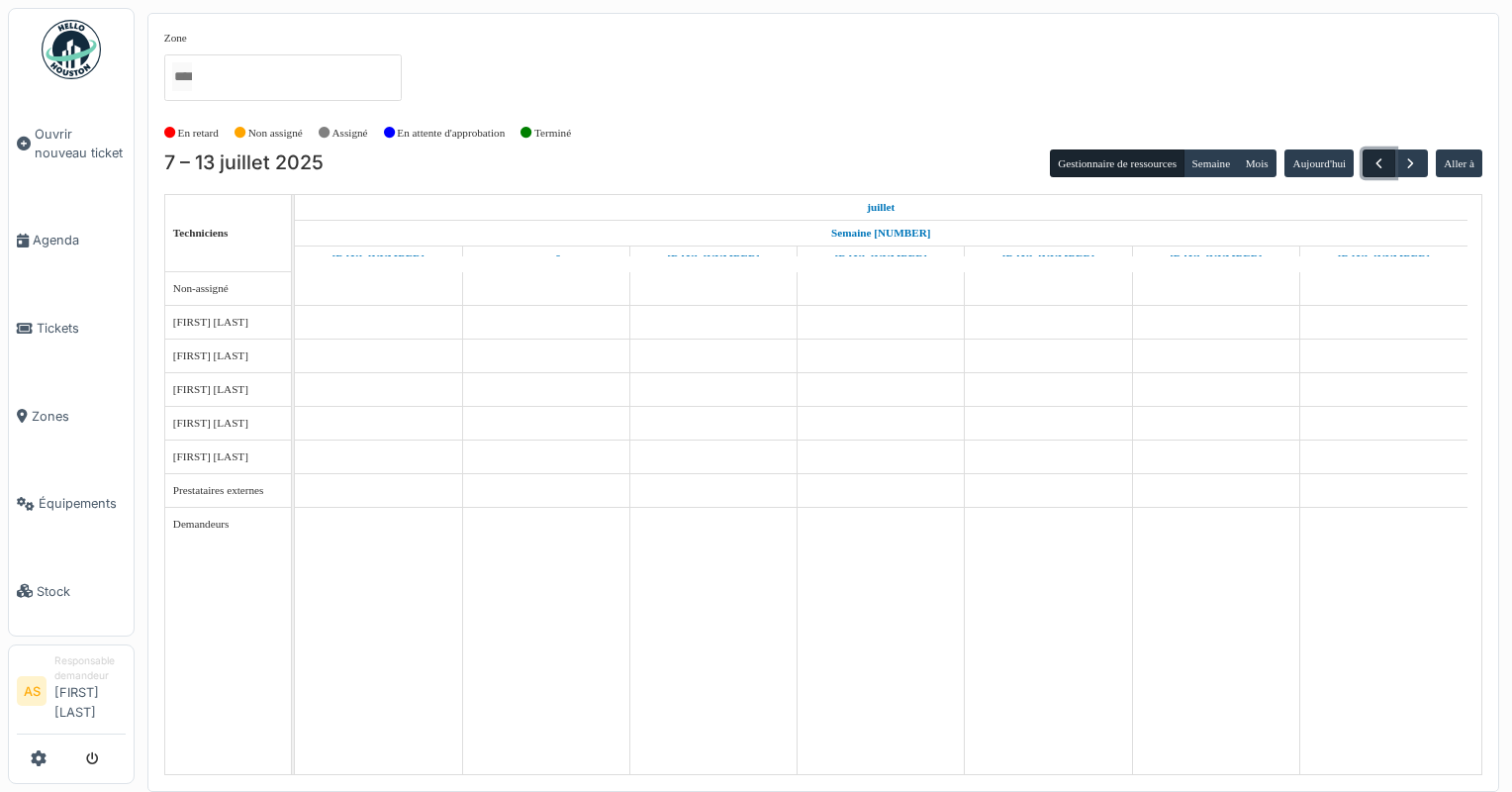 click at bounding box center [1378, 163] 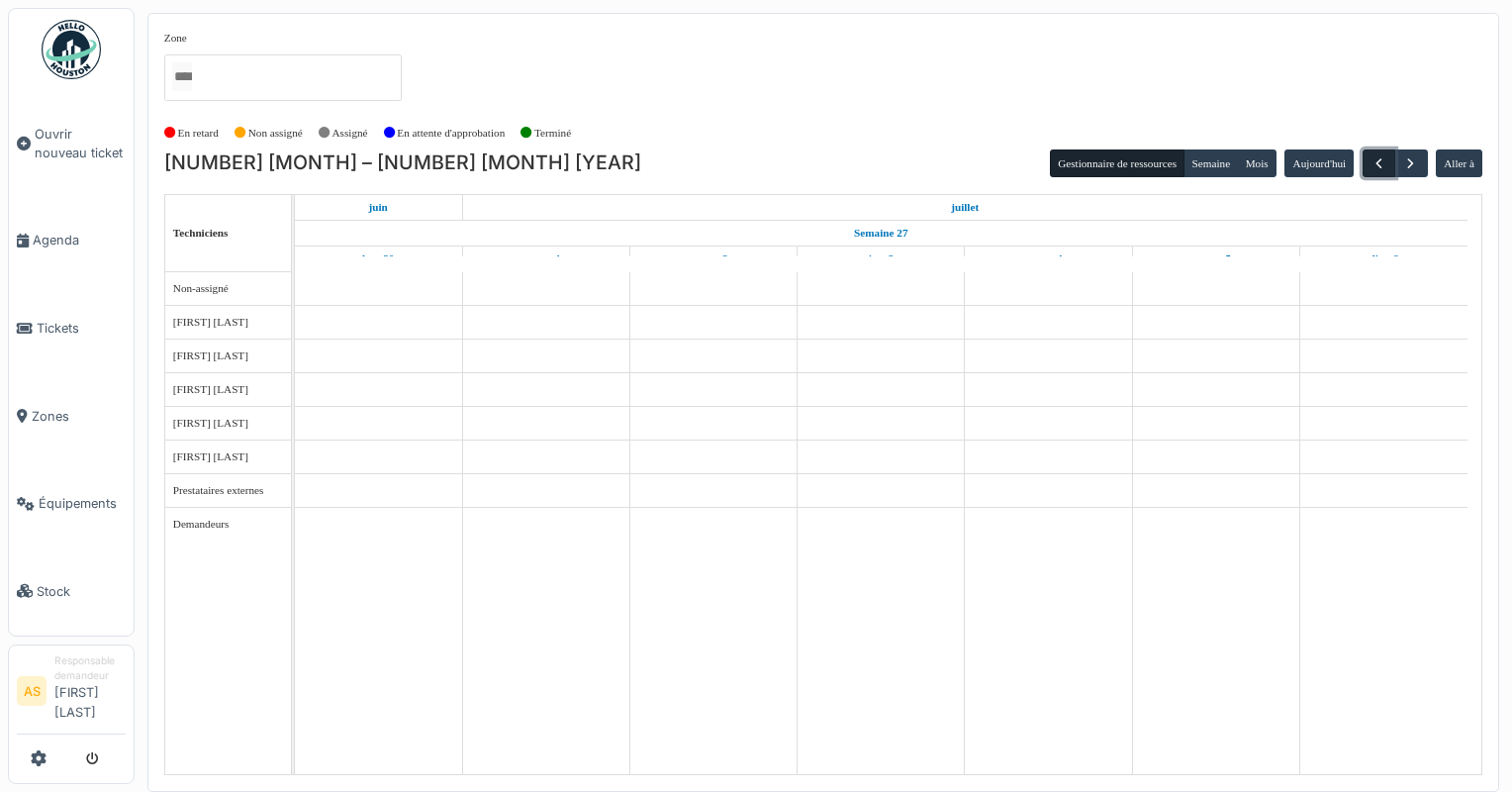 click at bounding box center (1378, 163) 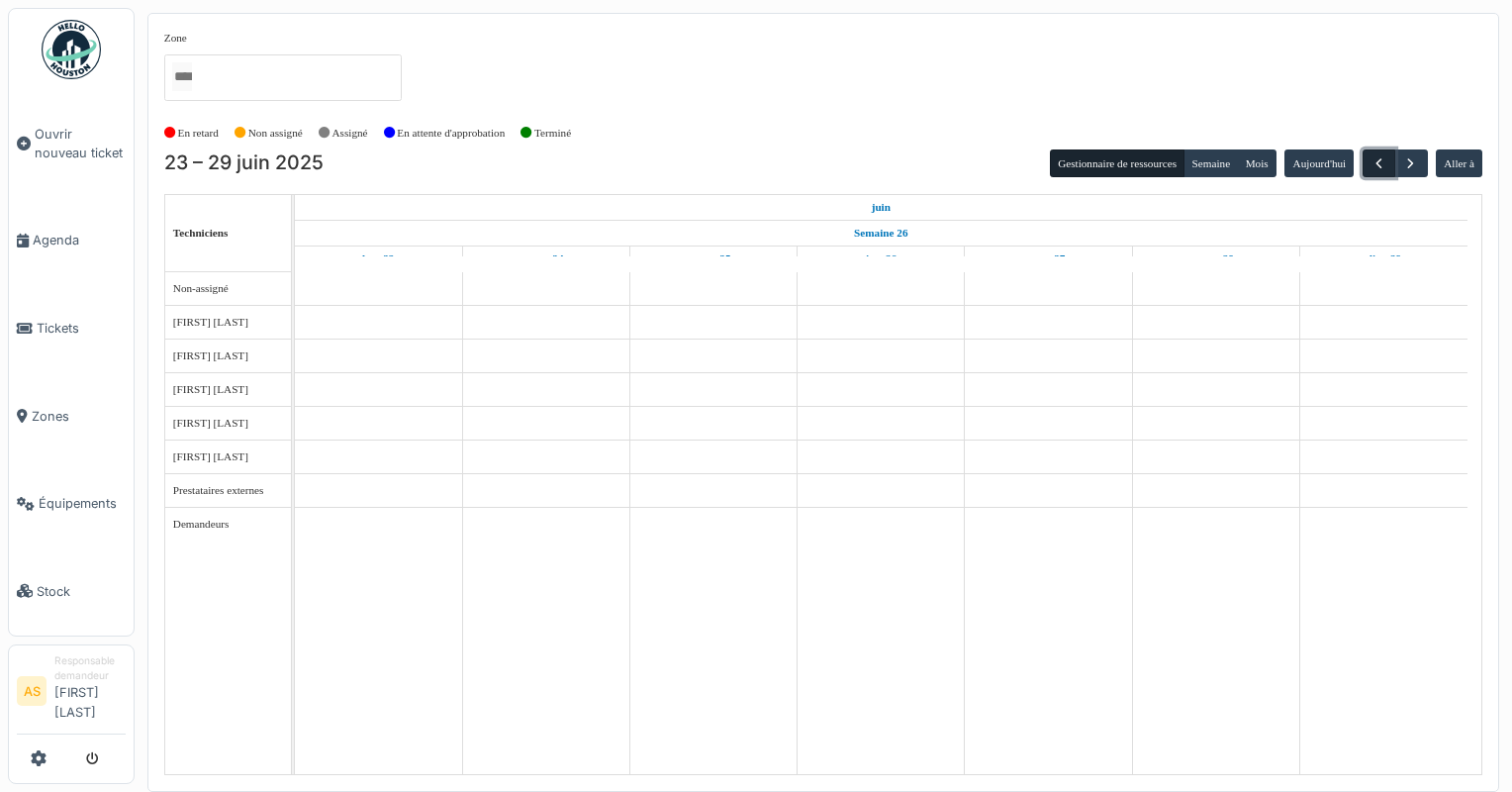click at bounding box center [1378, 163] 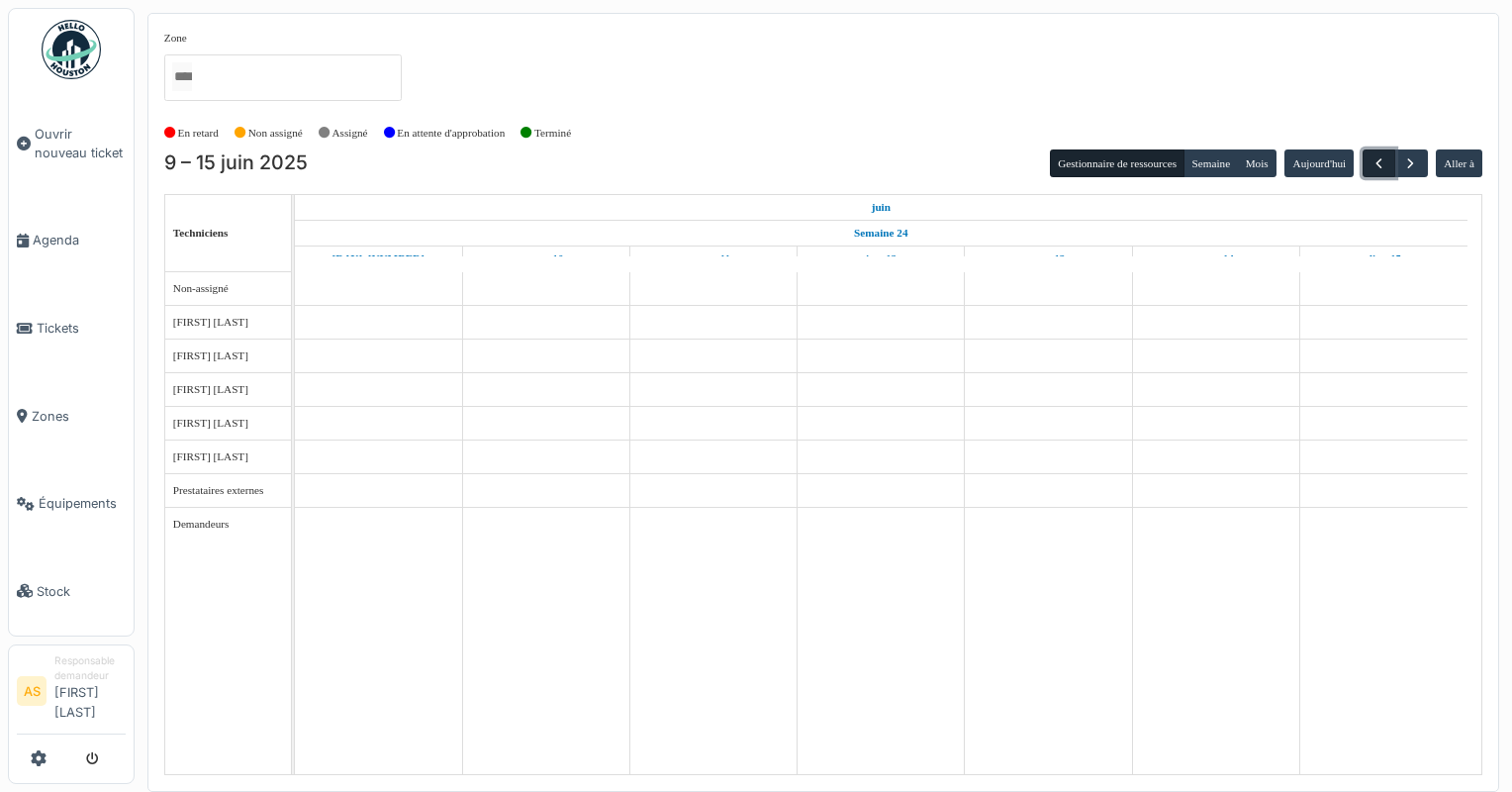 click at bounding box center (1378, 163) 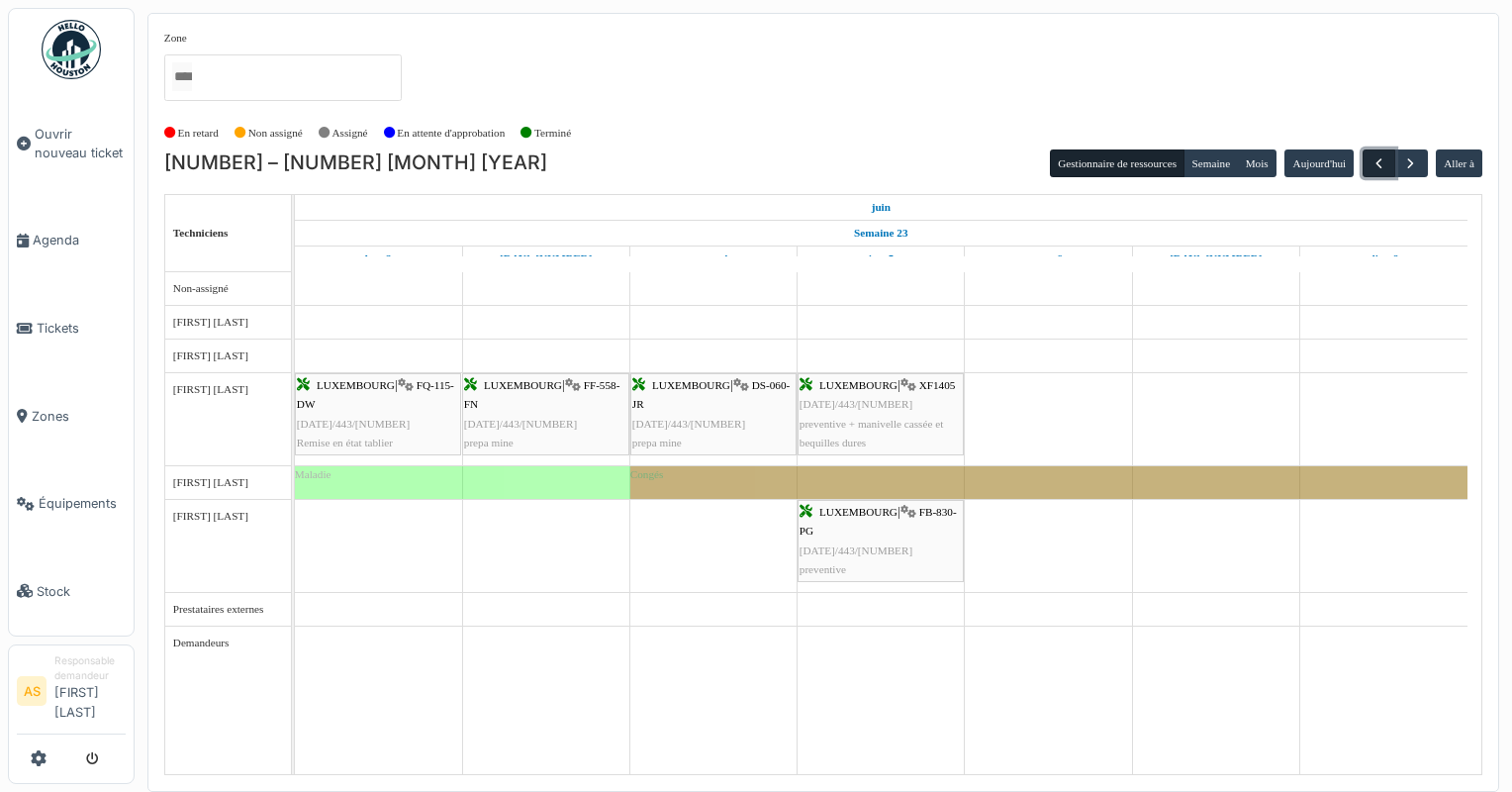 click at bounding box center (1378, 163) 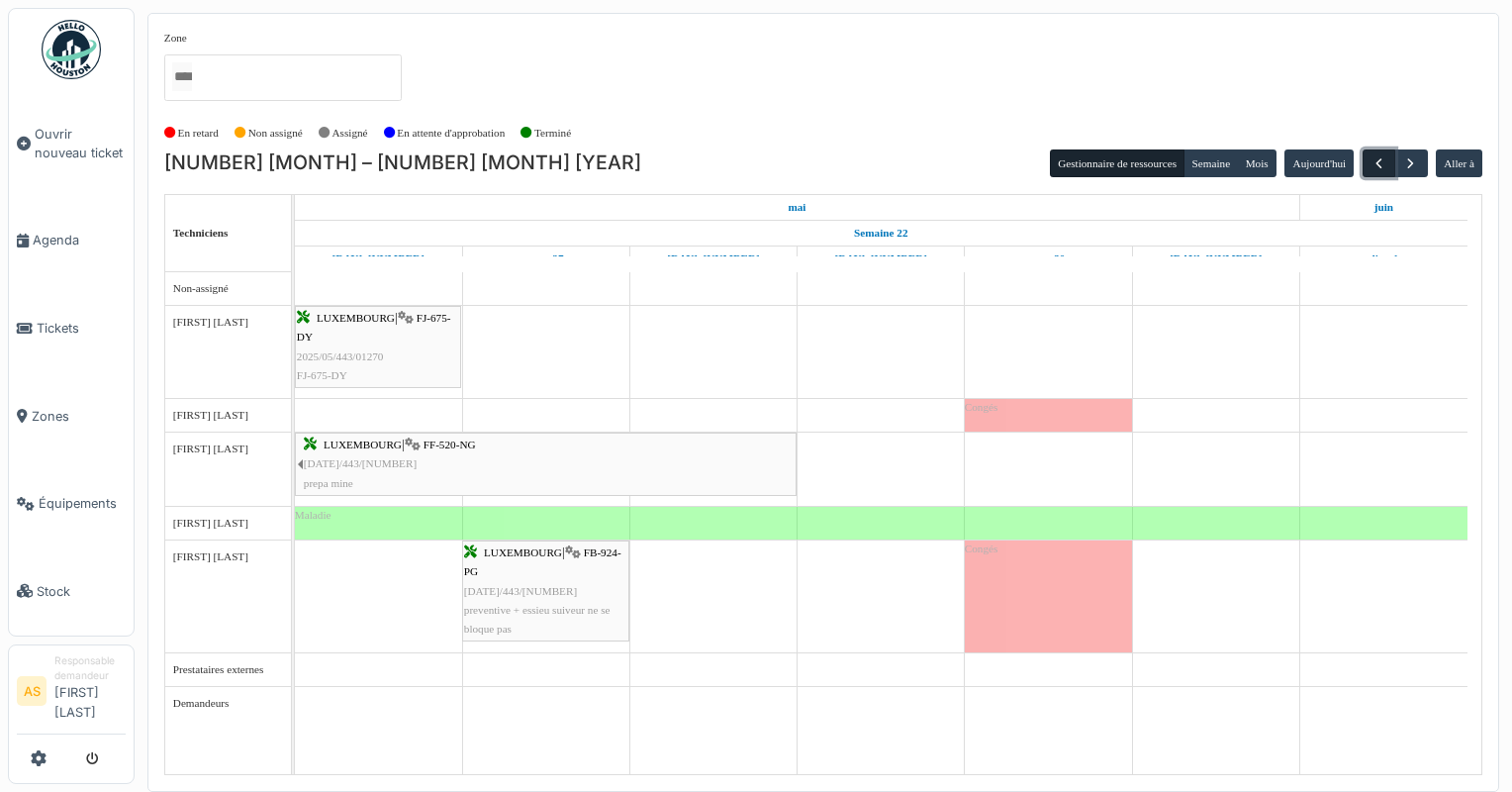 click at bounding box center (1378, 163) 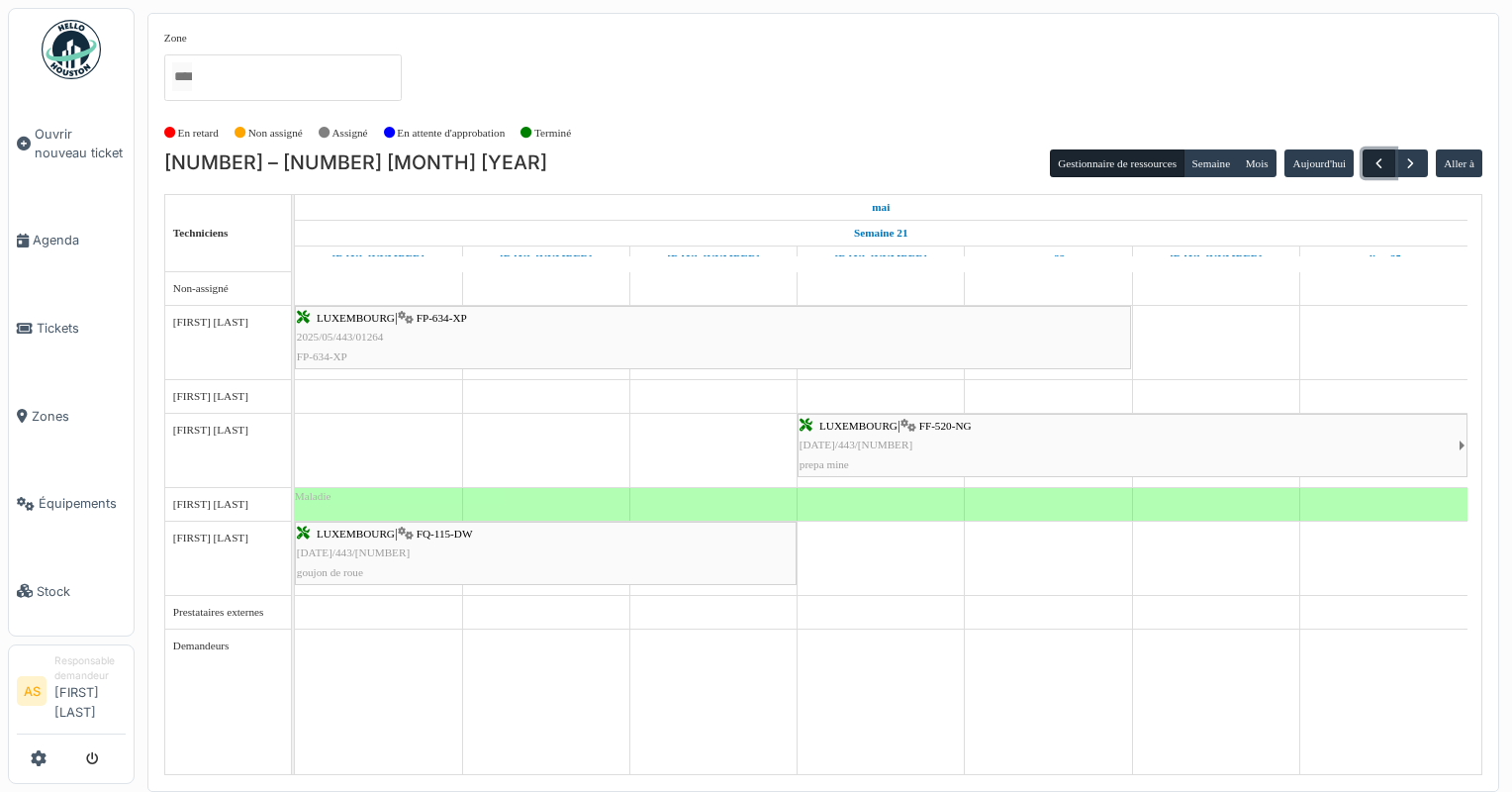 click at bounding box center [1378, 163] 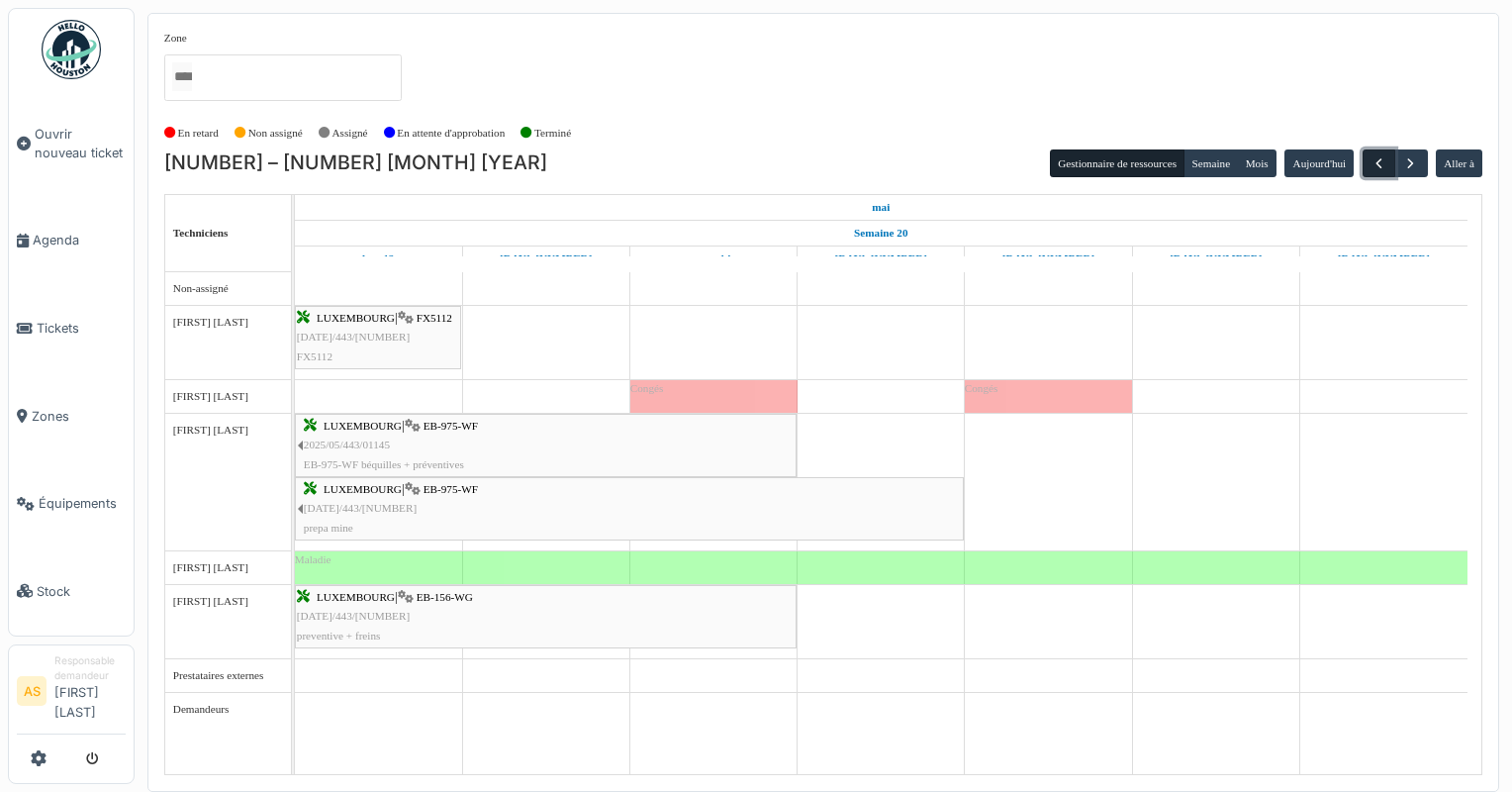 click at bounding box center [1378, 163] 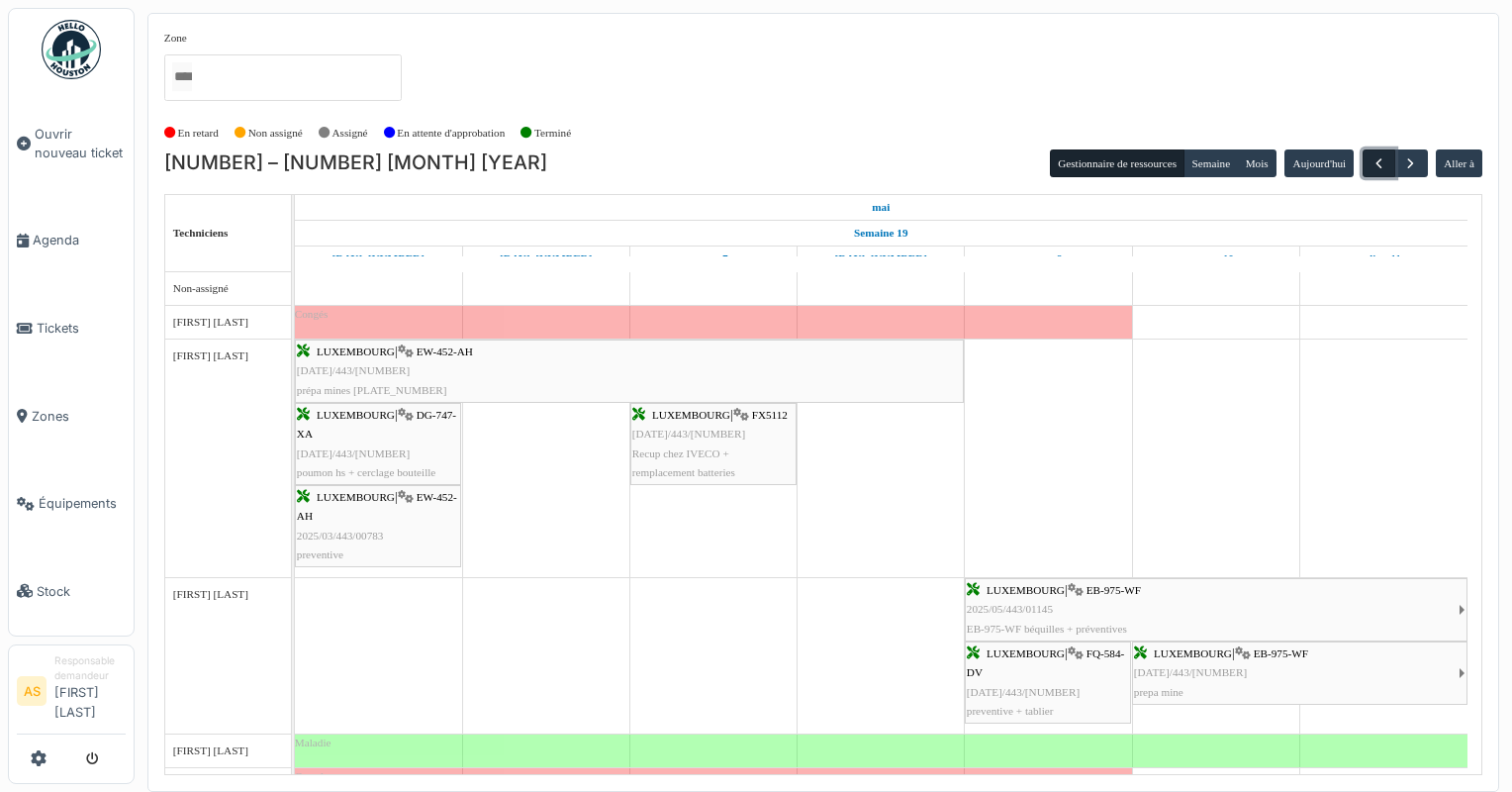 click at bounding box center (1378, 163) 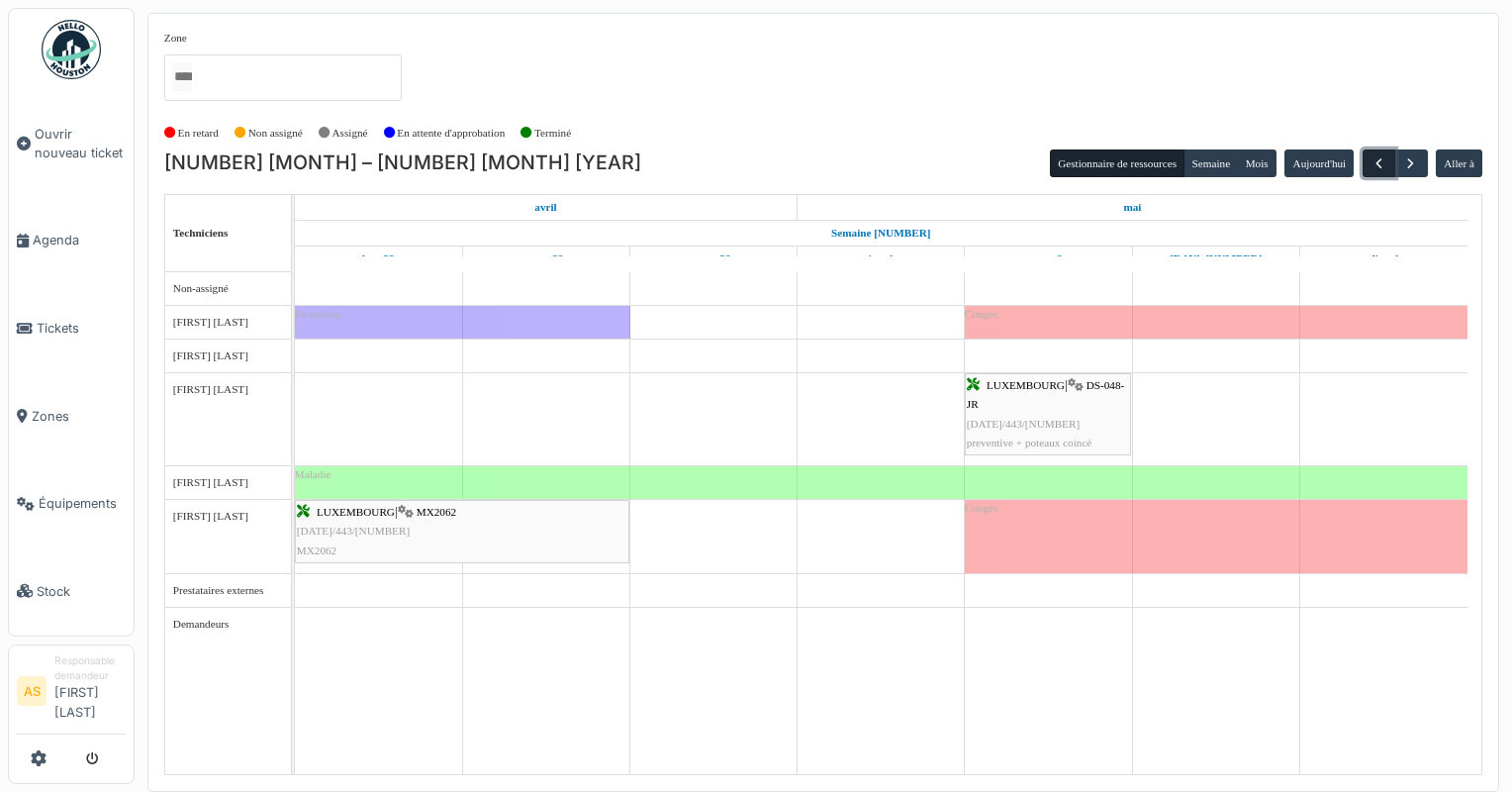 click at bounding box center [1378, 163] 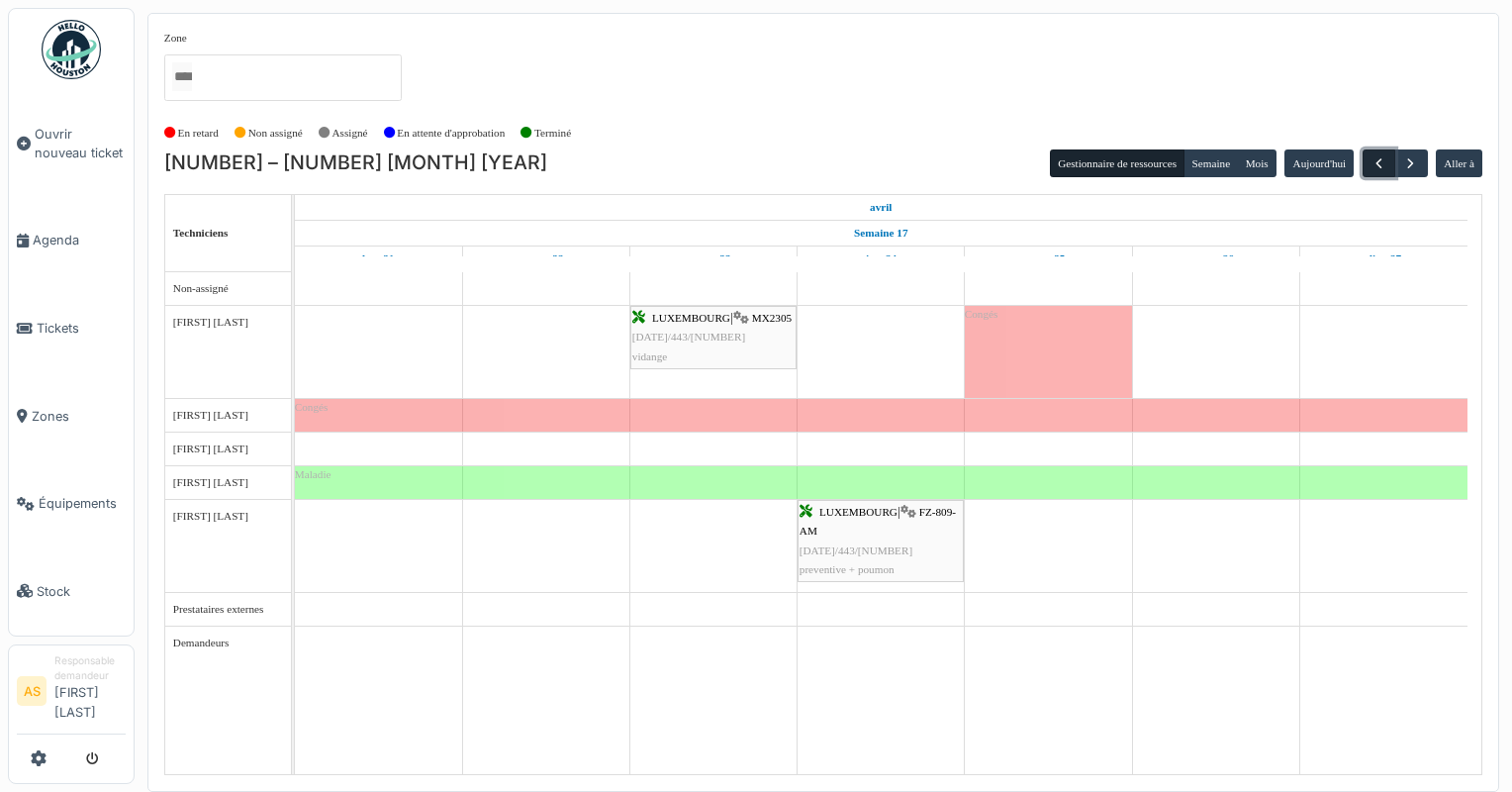 click at bounding box center (1378, 163) 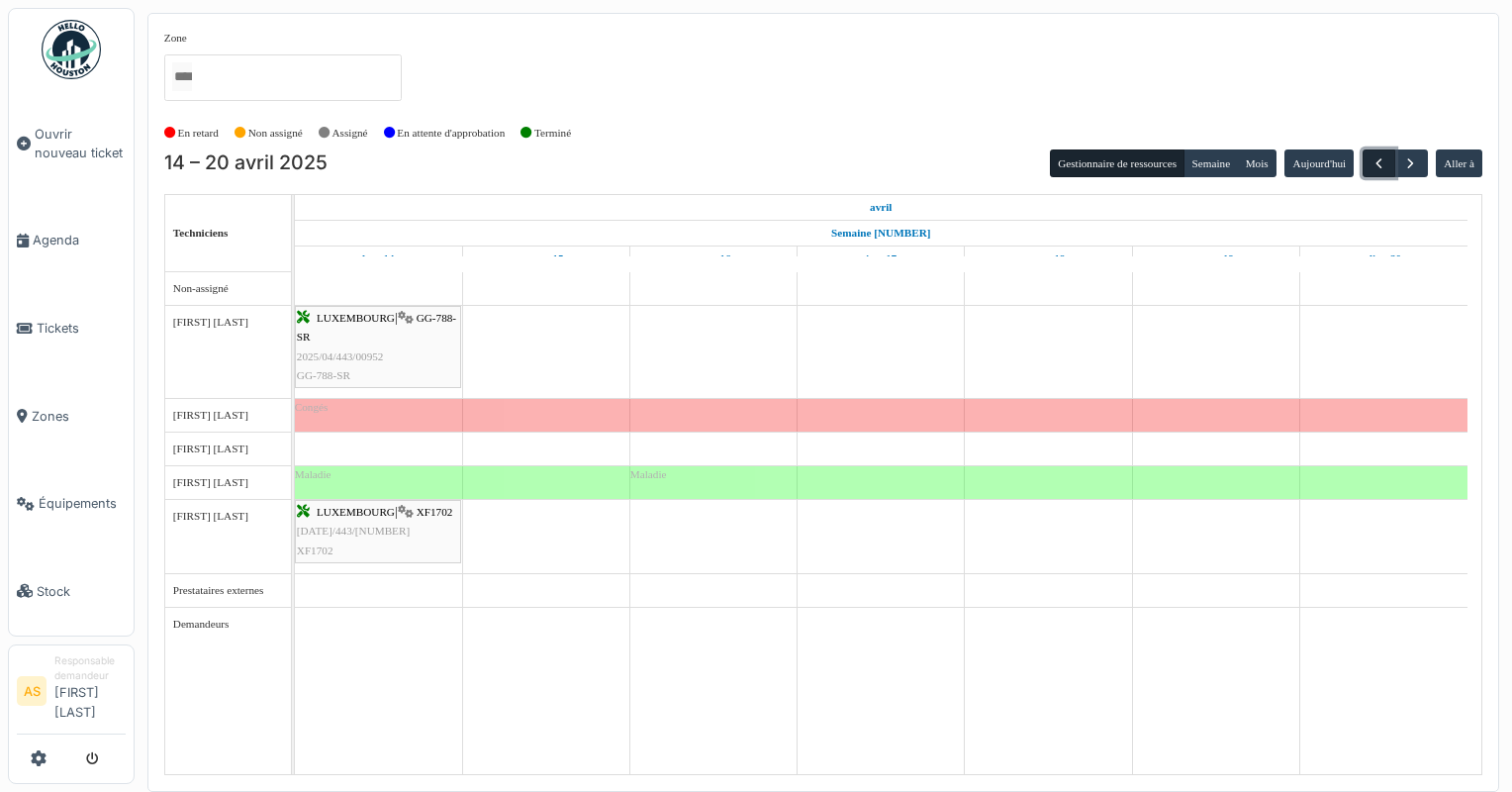 click at bounding box center [1378, 163] 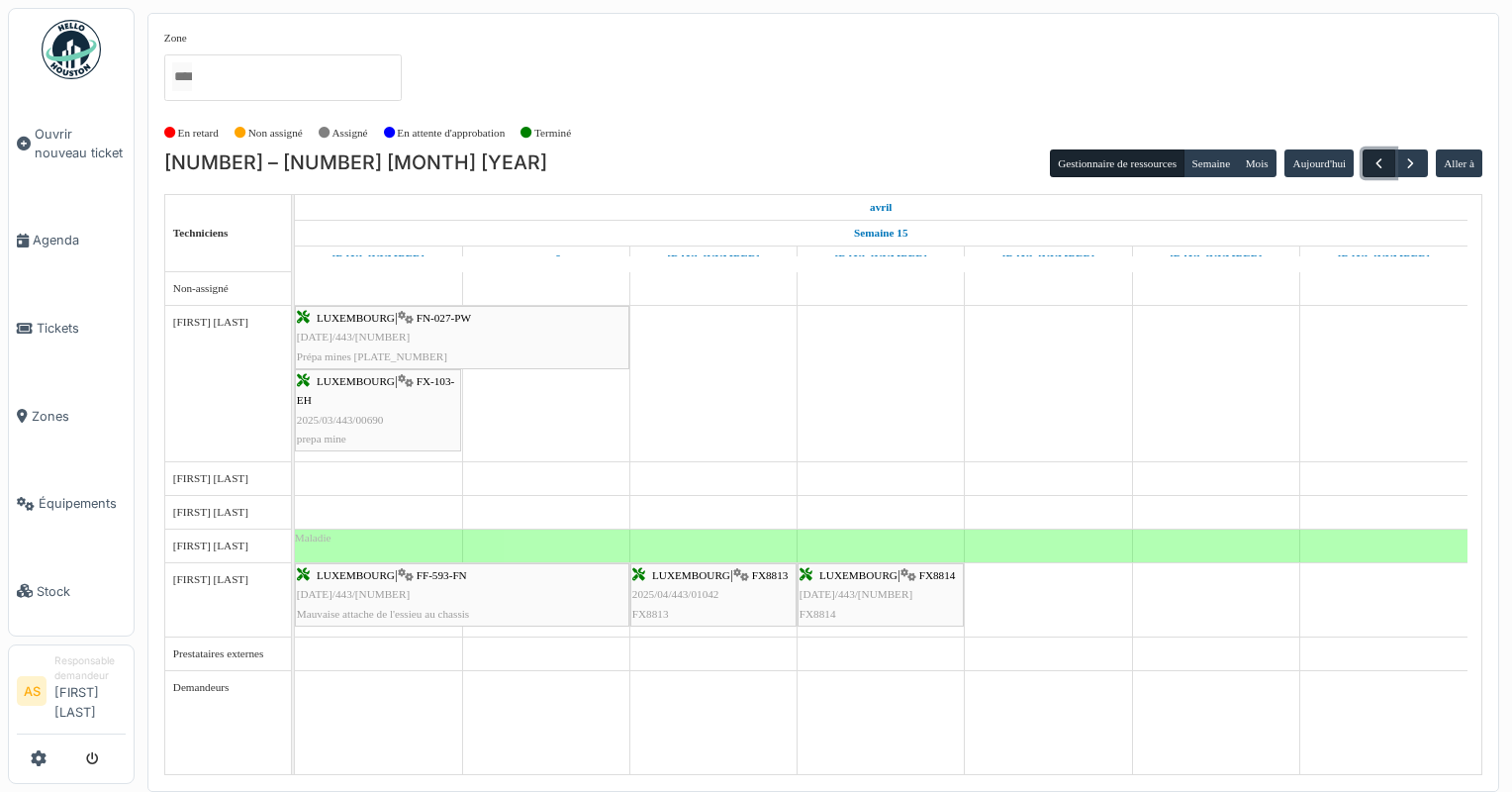 click at bounding box center [1378, 163] 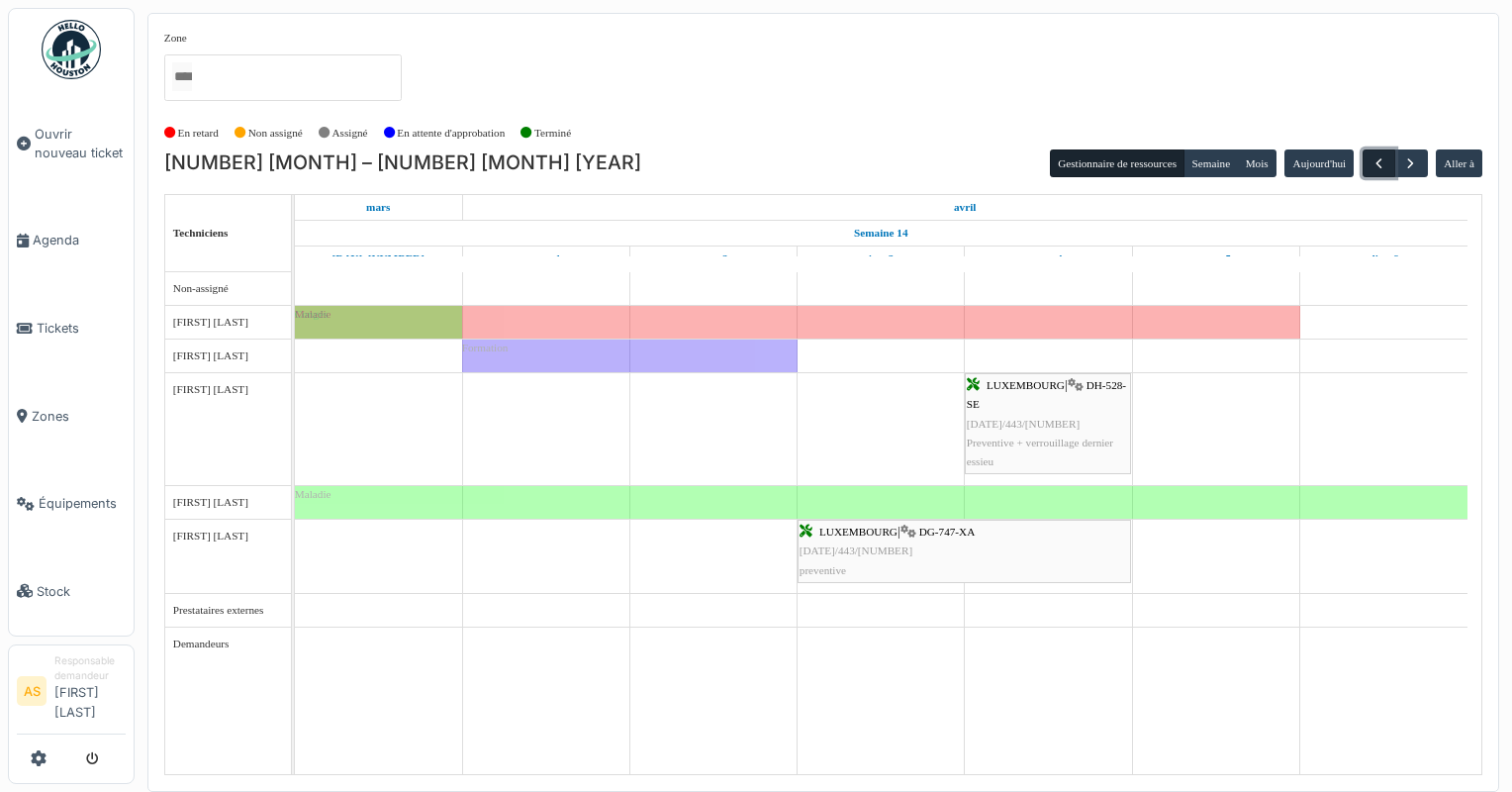 click at bounding box center (1378, 163) 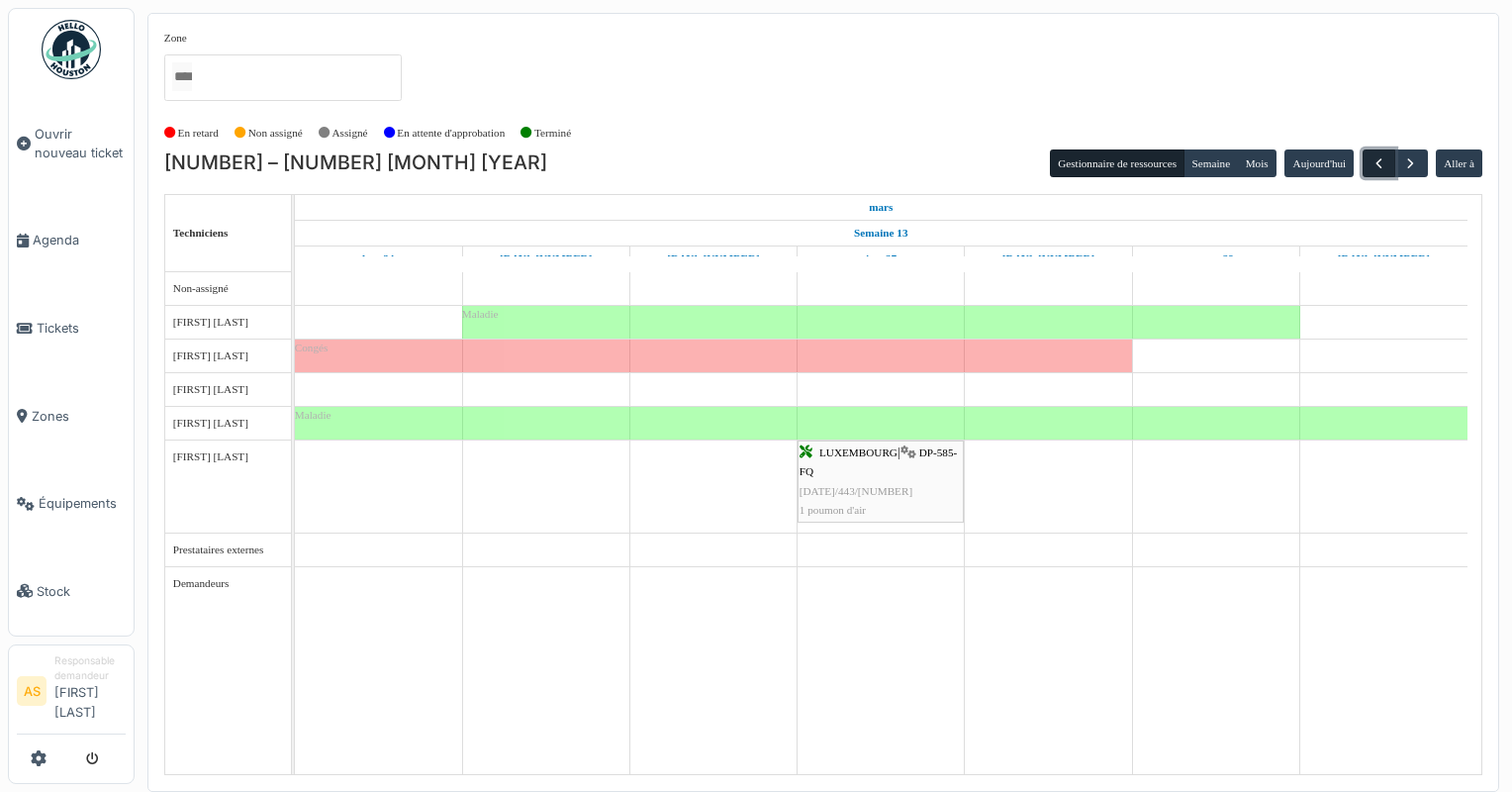 click at bounding box center [1378, 163] 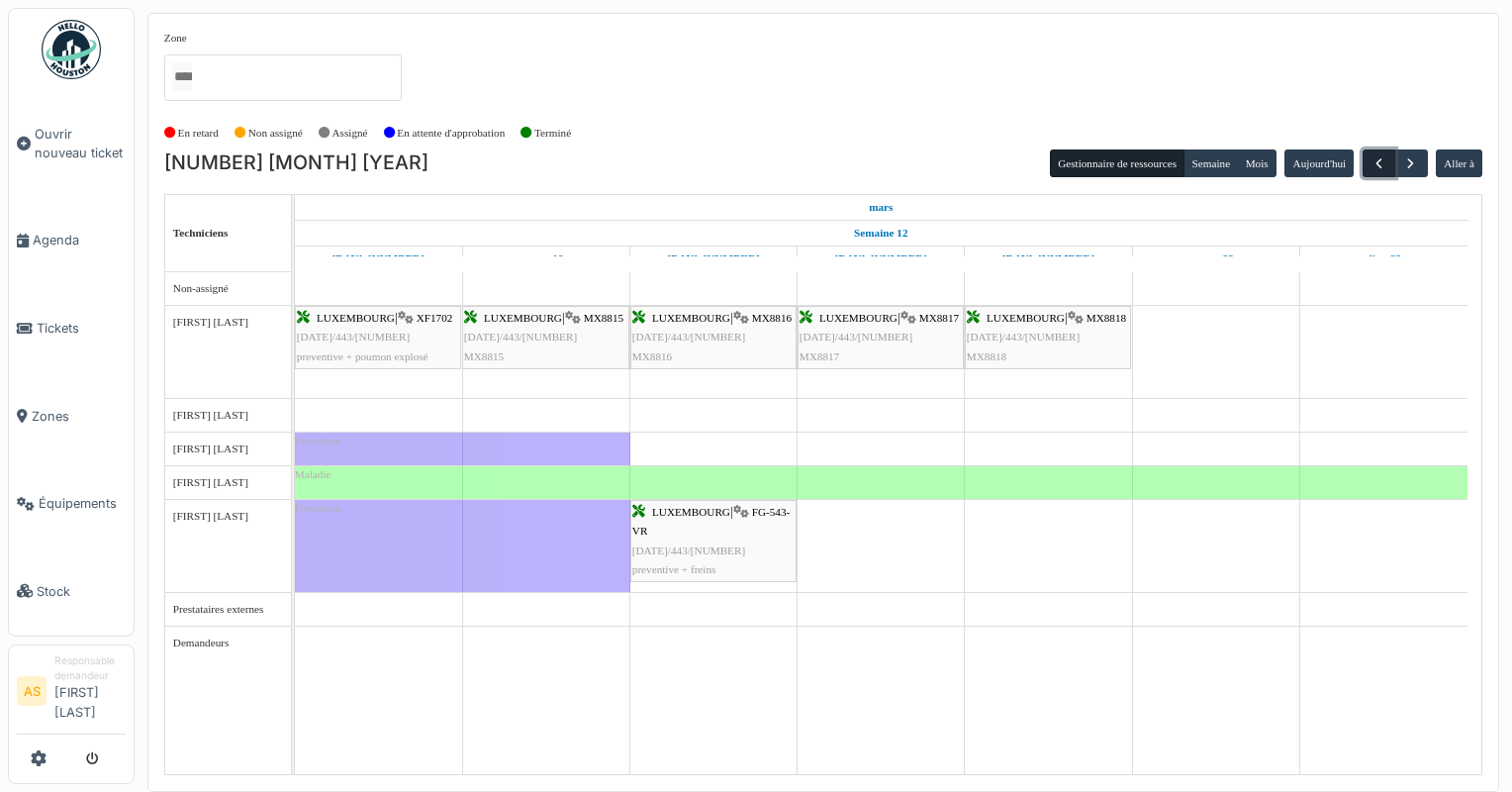 click at bounding box center [1378, 163] 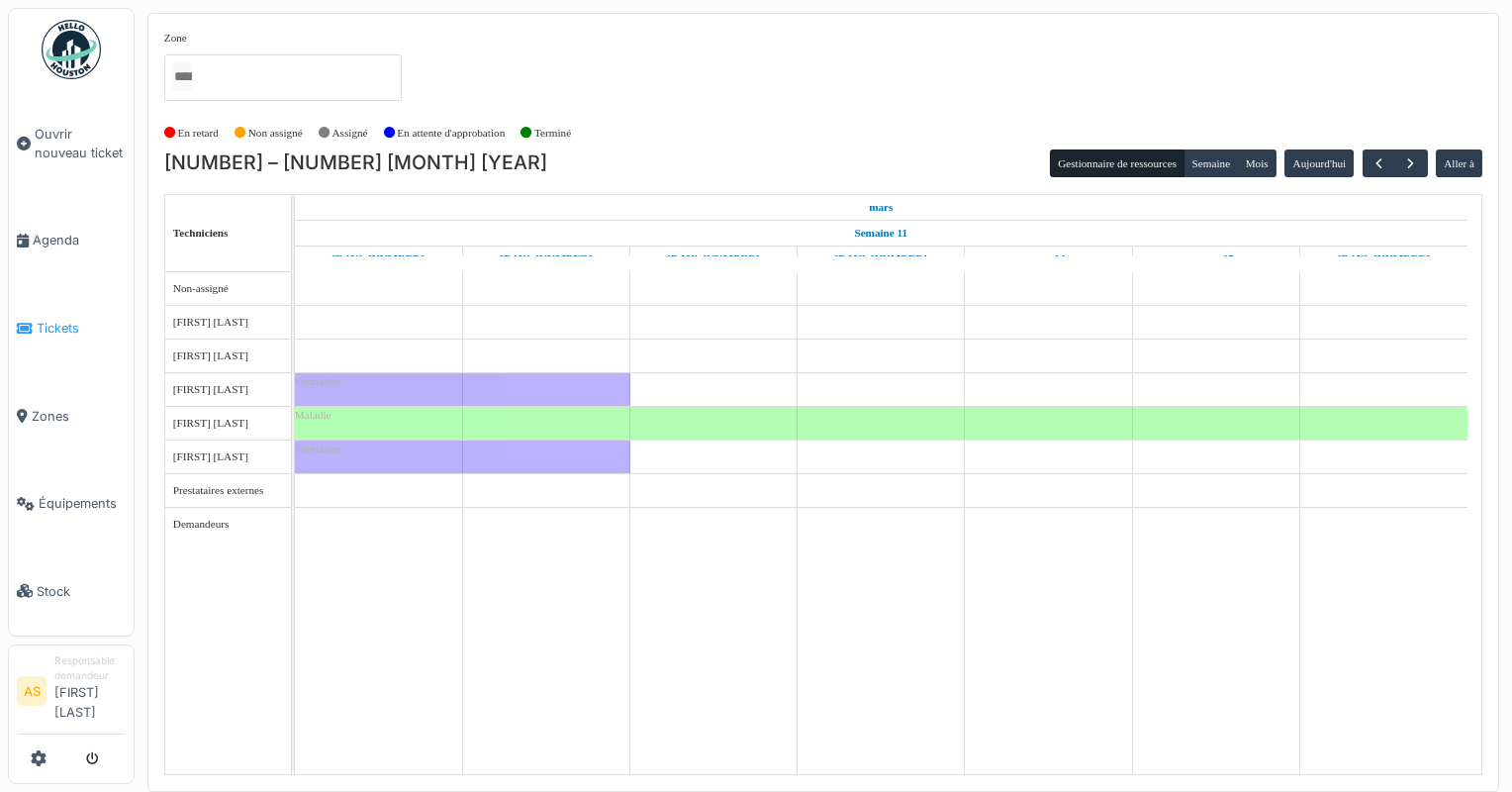 click on "Tickets" at bounding box center [81, 328] 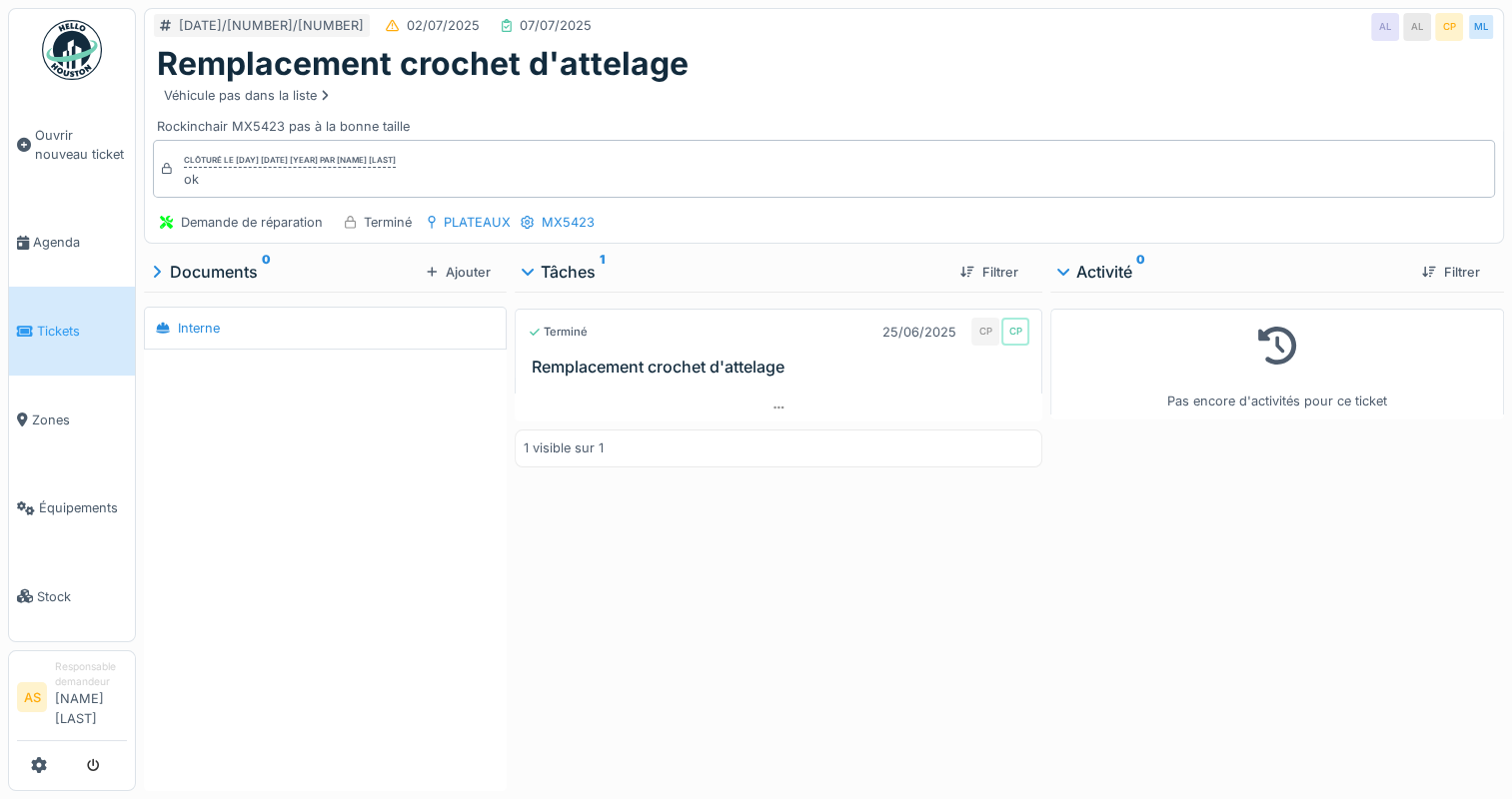 scroll, scrollTop: 0, scrollLeft: 0, axis: both 